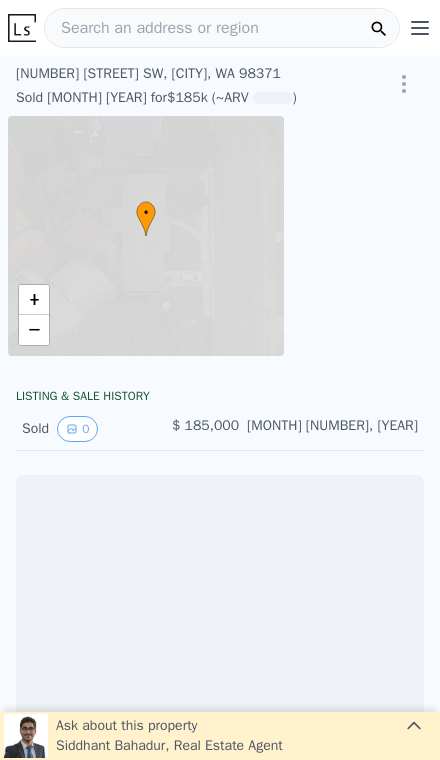 scroll, scrollTop: 0, scrollLeft: 0, axis: both 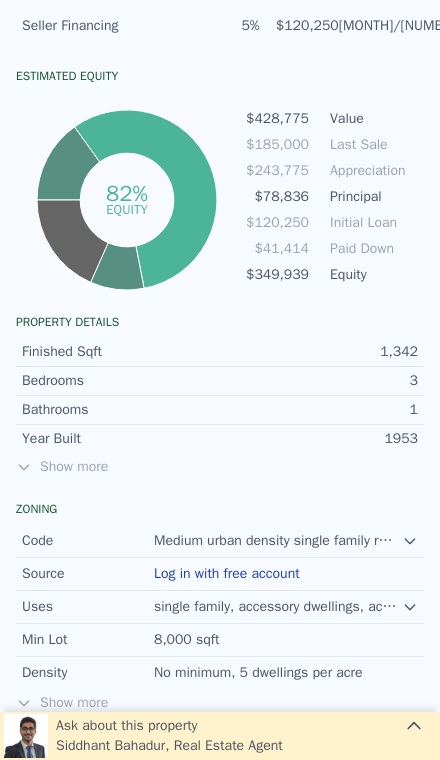 click on "Show more" at bounding box center [220, 467] 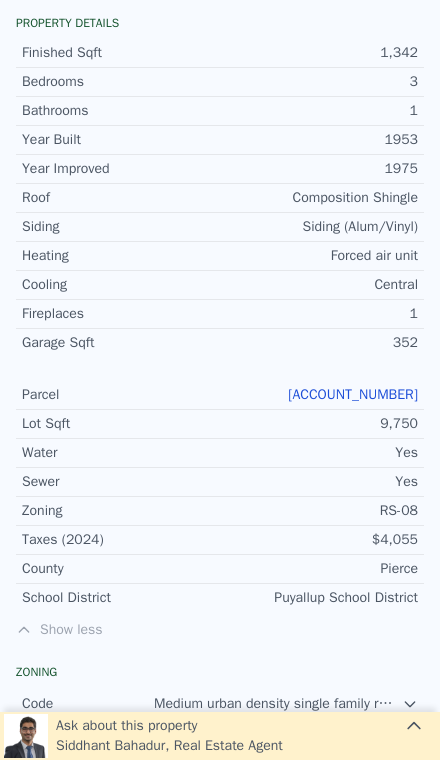 scroll, scrollTop: 1216, scrollLeft: 0, axis: vertical 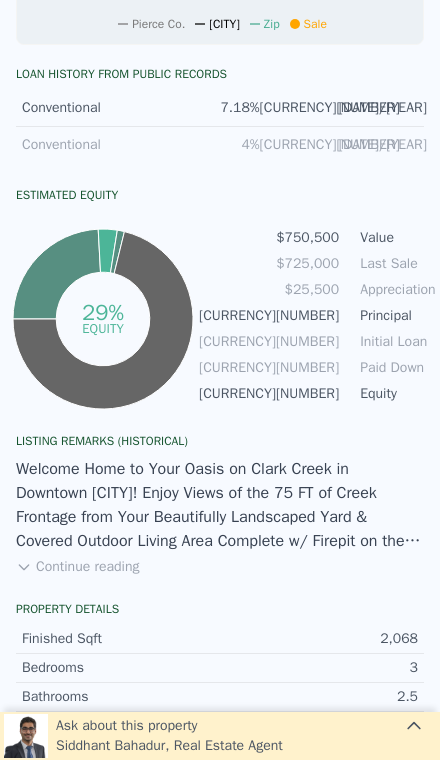 click on "Continue reading" at bounding box center [77, 567] 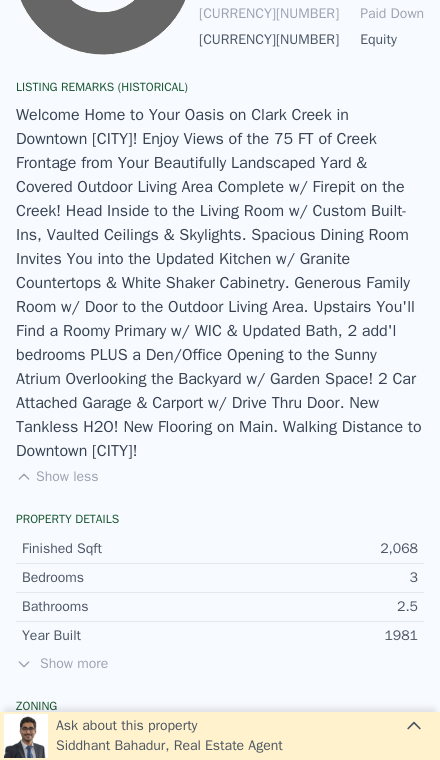 scroll, scrollTop: 1322, scrollLeft: 0, axis: vertical 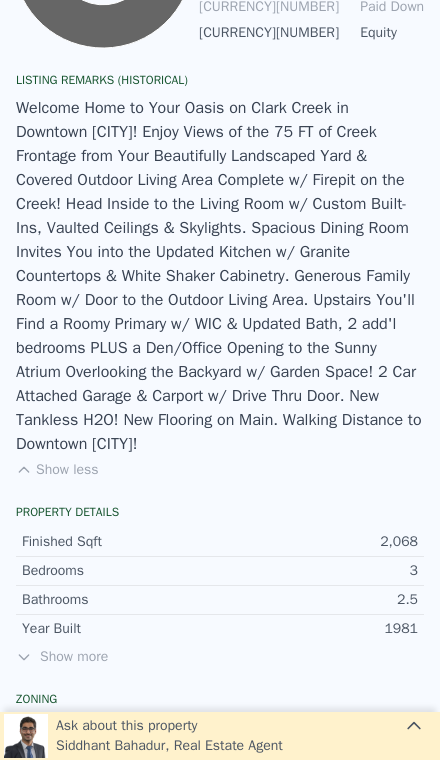 click on "Show more" at bounding box center (220, 657) 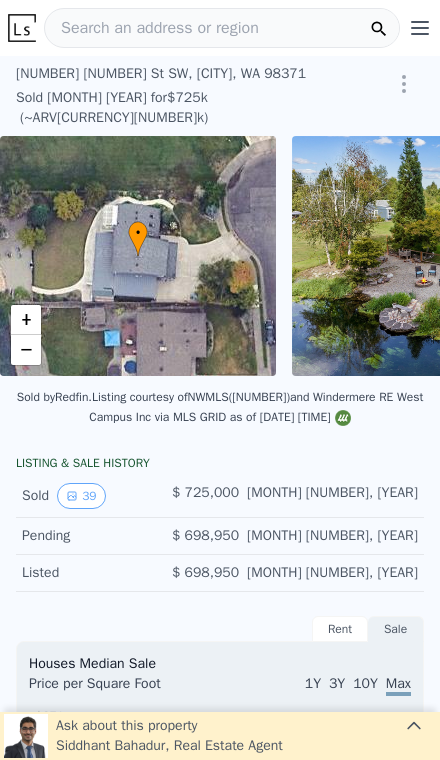 scroll, scrollTop: 0, scrollLeft: 0, axis: both 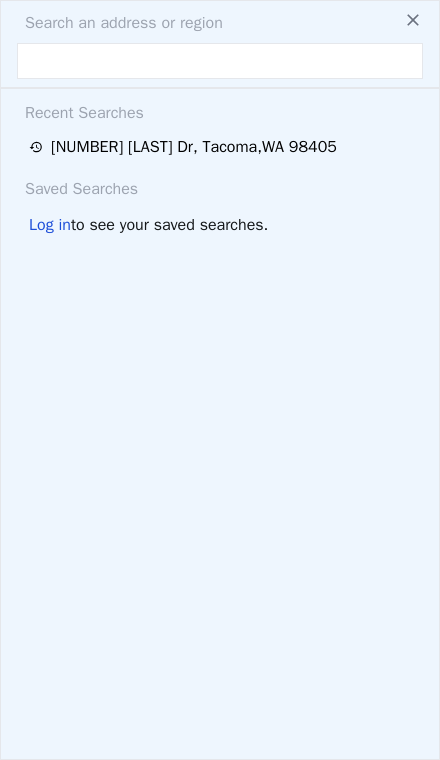 click at bounding box center (220, 61) 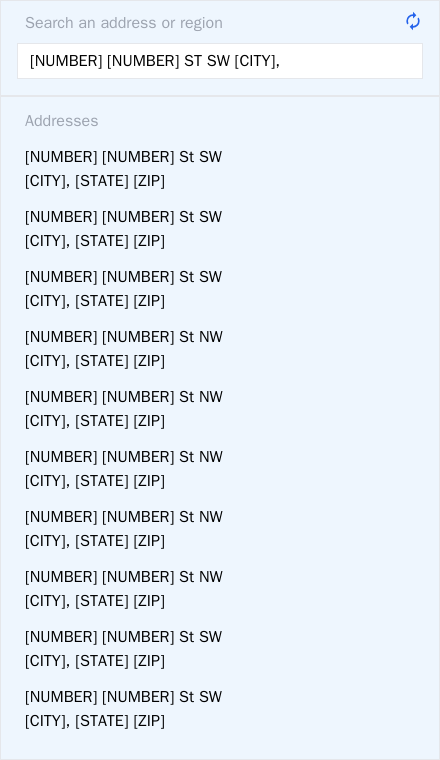 type on "110 17TH ST SW PUYALLUP" 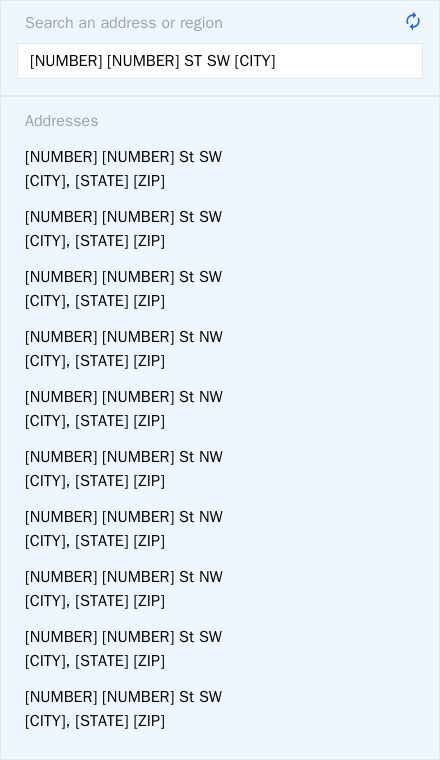 scroll, scrollTop: 58, scrollLeft: 0, axis: vertical 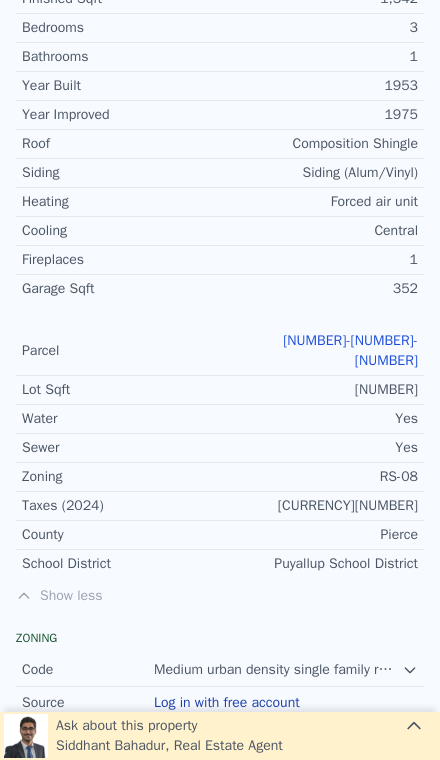 click on "707000-0-730" at bounding box center [350, 350] 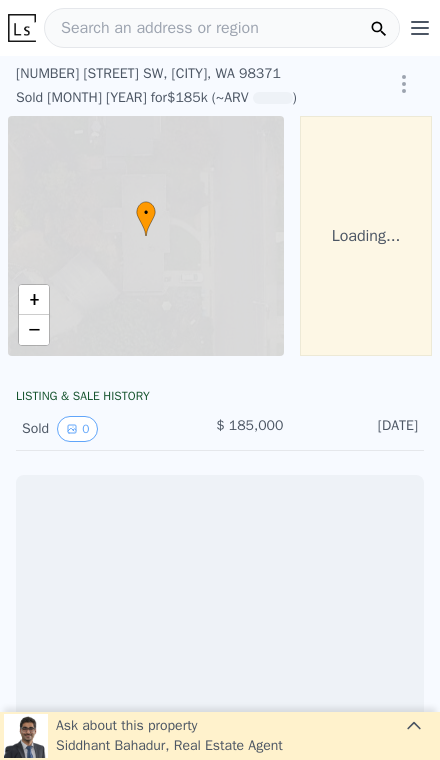 scroll, scrollTop: 0, scrollLeft: 0, axis: both 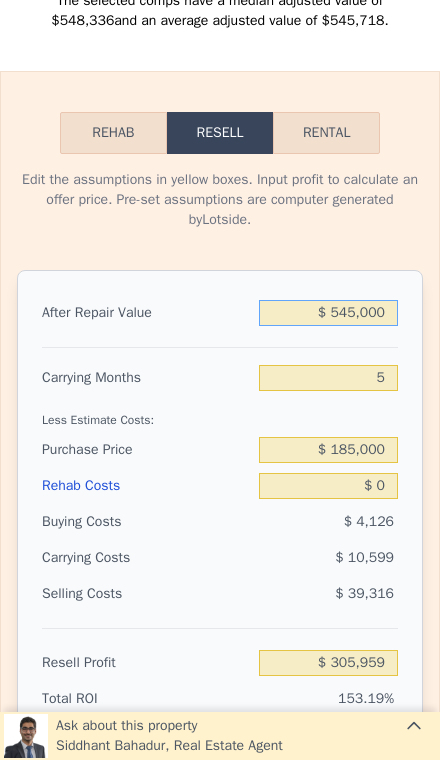 click on "$ 545,000" at bounding box center (328, 313) 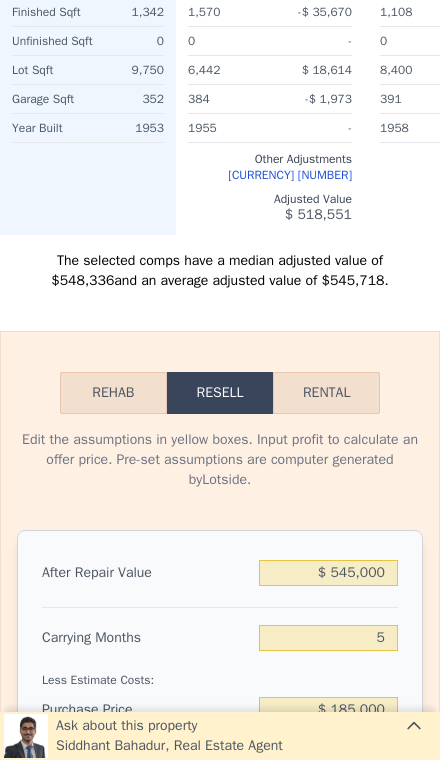 scroll, scrollTop: 2739, scrollLeft: 0, axis: vertical 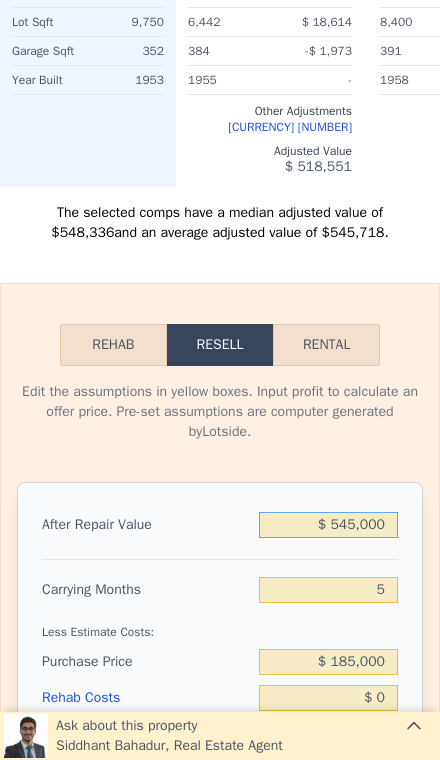 click on "$ 545,000" at bounding box center (328, 525) 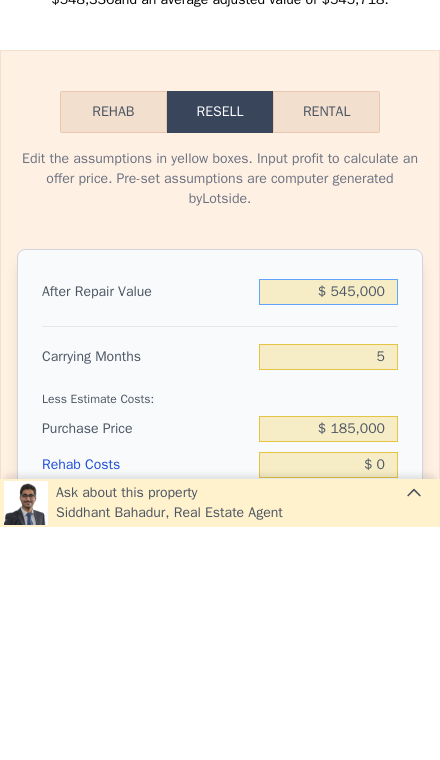 type on "$ 54,500" 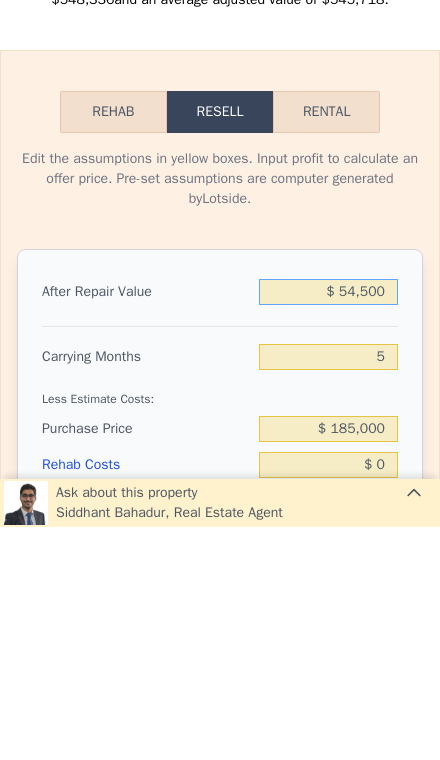 type on "-$ 148,835" 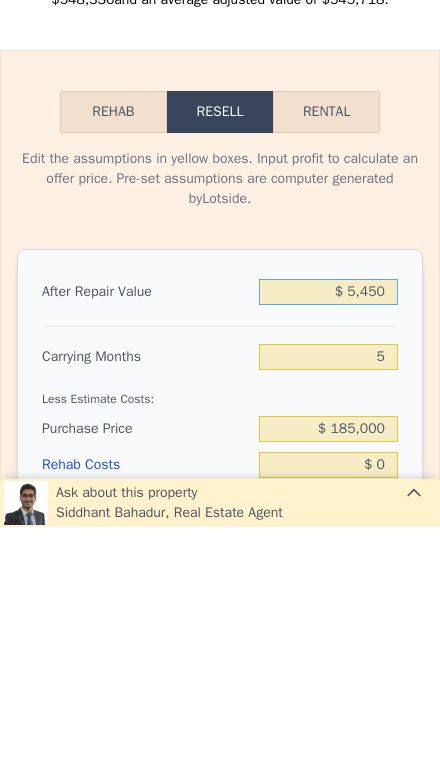 type on "-$ 194,313" 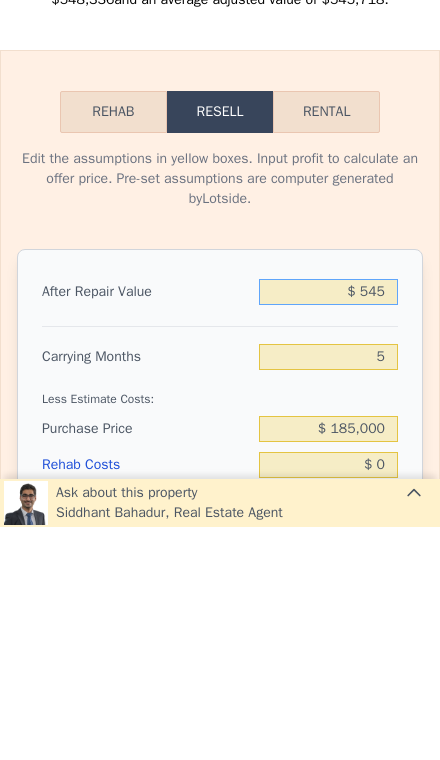 type on "-$ 198,863" 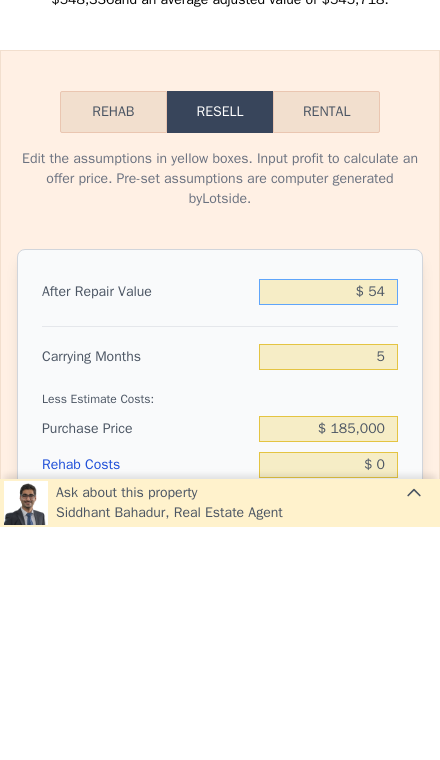 type on "-$ 199,316" 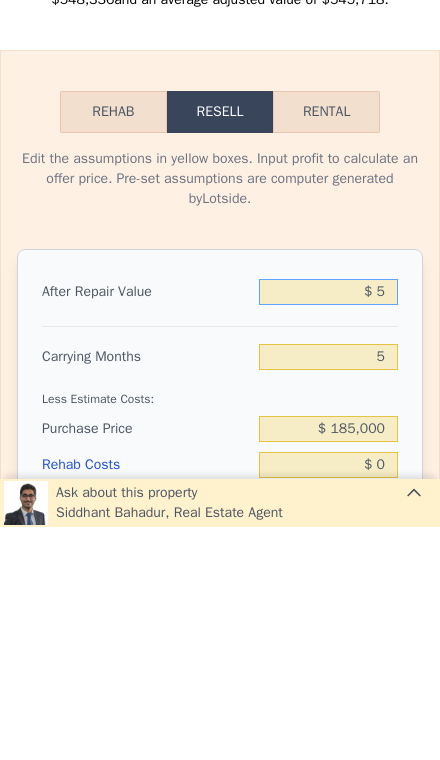 type on "-$ 199,362" 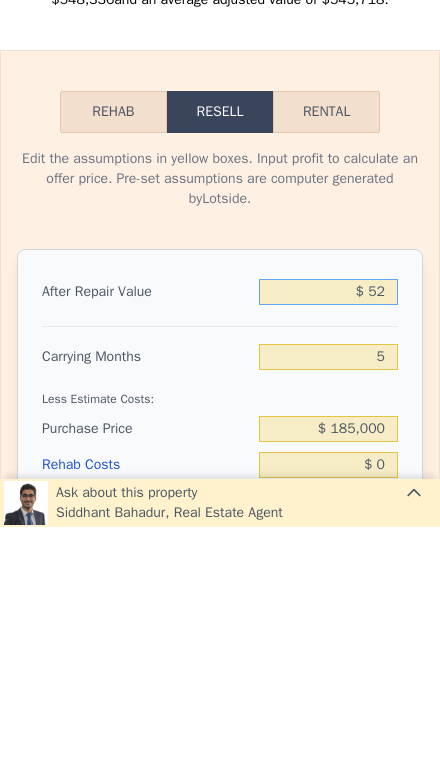 type on "$ 525" 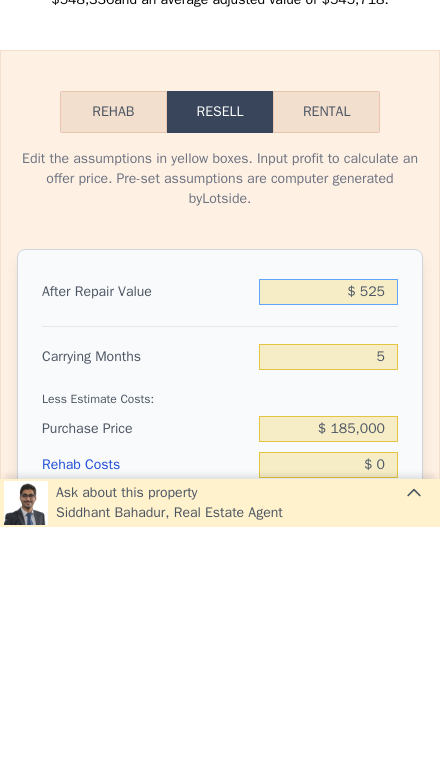 type on "-$ 199,318" 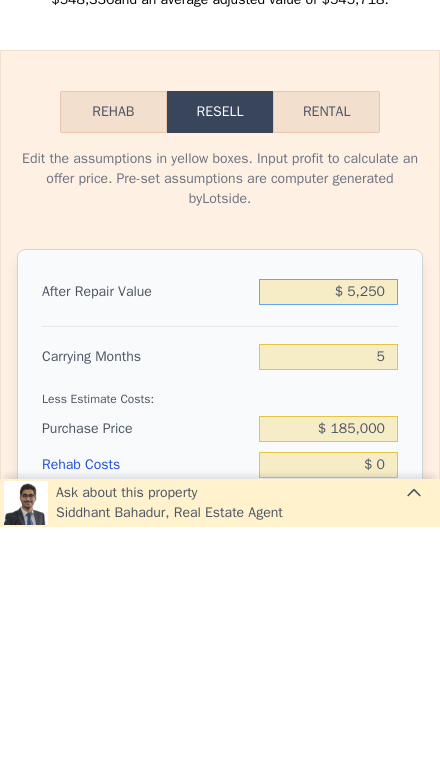 type on "-$ 194,498" 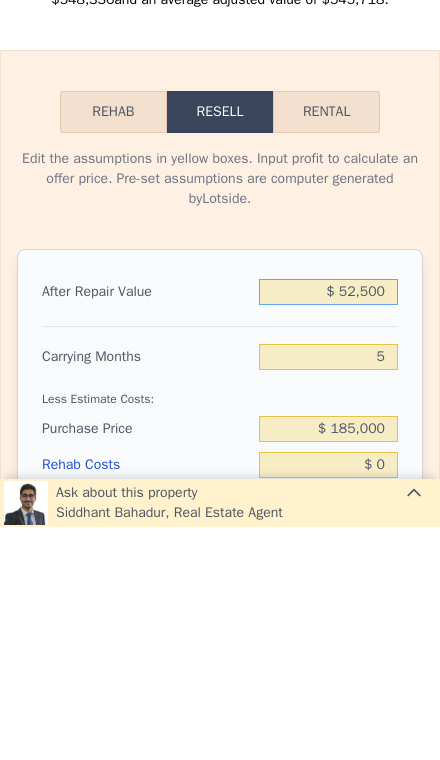 type on "-$ 150,691" 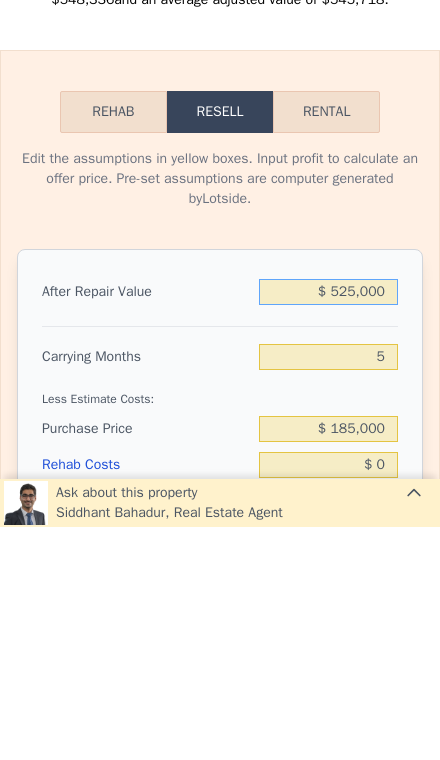 type on "$ 287,415" 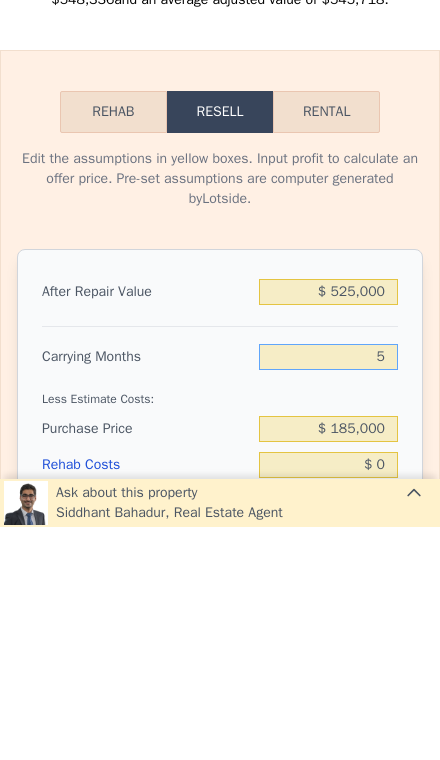 click on "5" at bounding box center [328, 590] 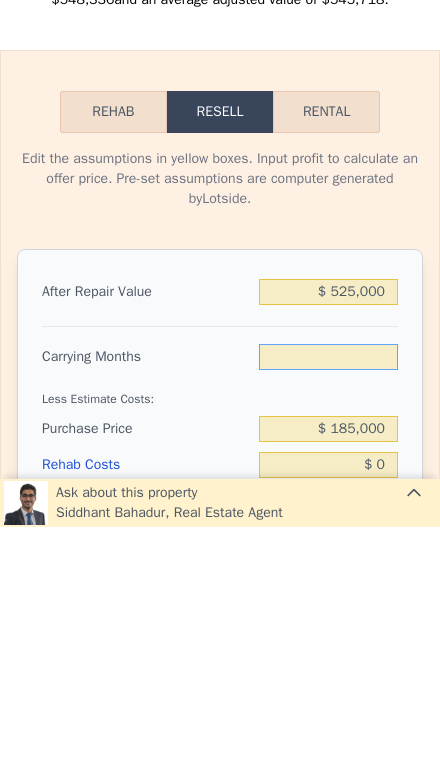 type on "3" 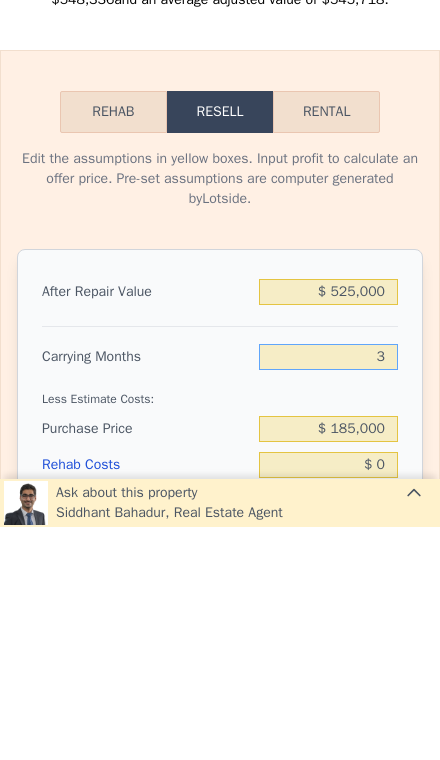 type on "$ 291,641" 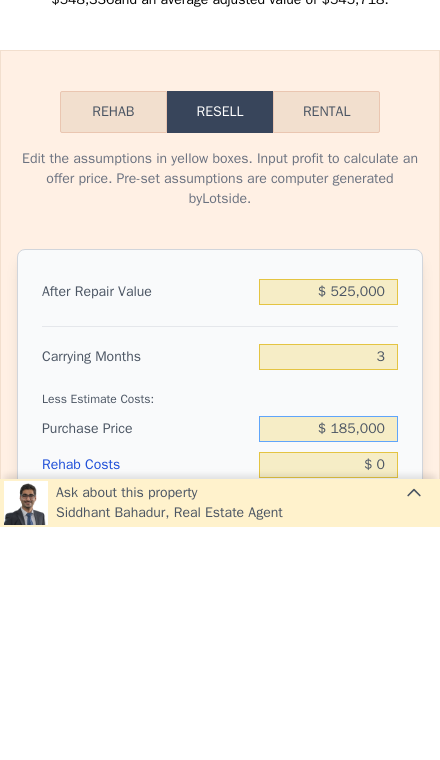 click on "$ 185,000" at bounding box center [328, 662] 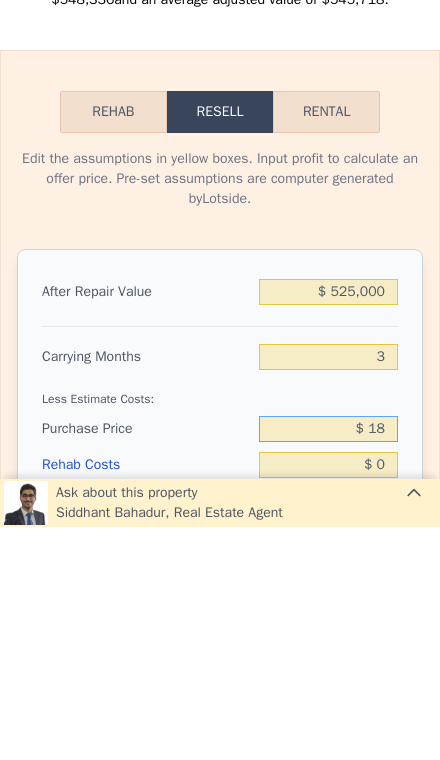 type on "$ 1" 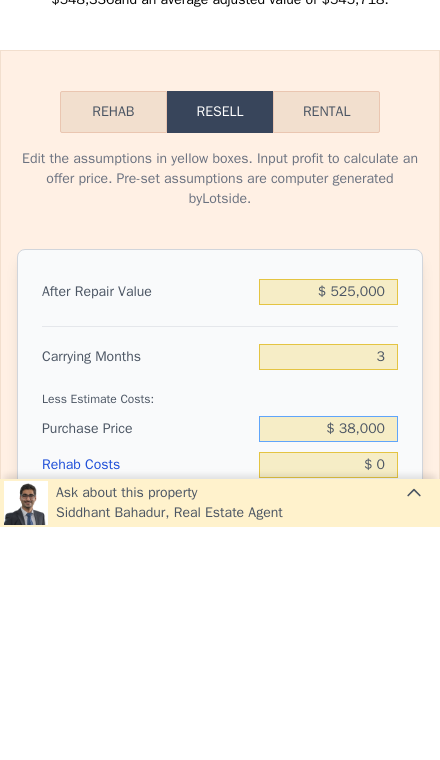 type on "$ 380,000" 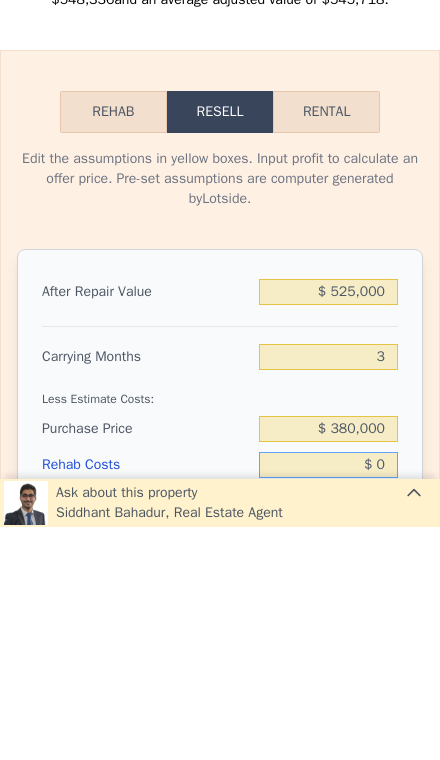 click on "$ 0" at bounding box center [328, 698] 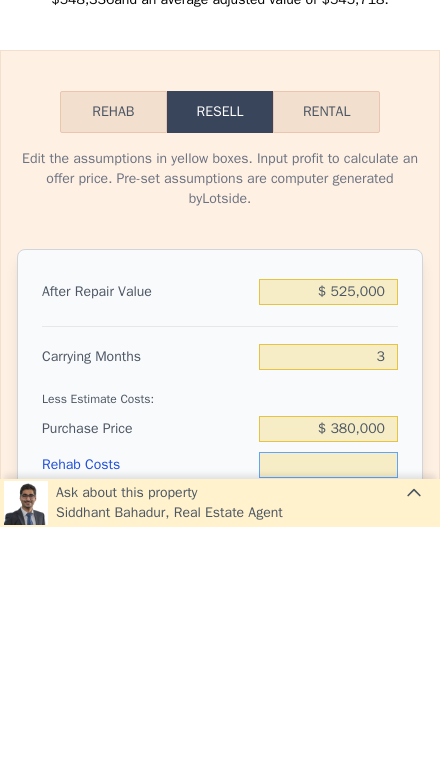 type on "$ 2" 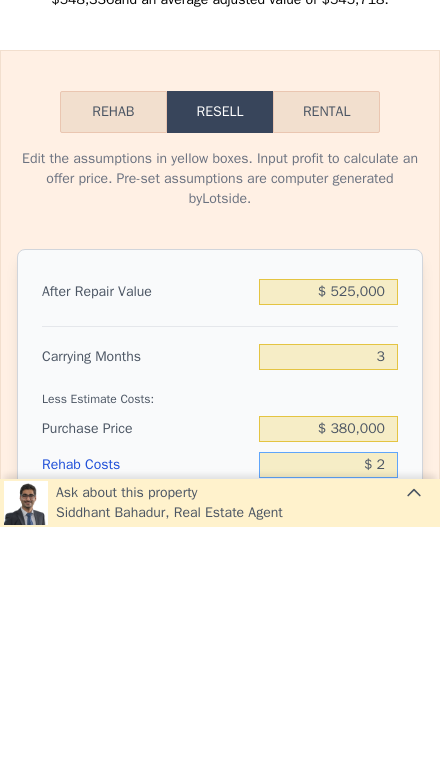 type on "$ 88,190" 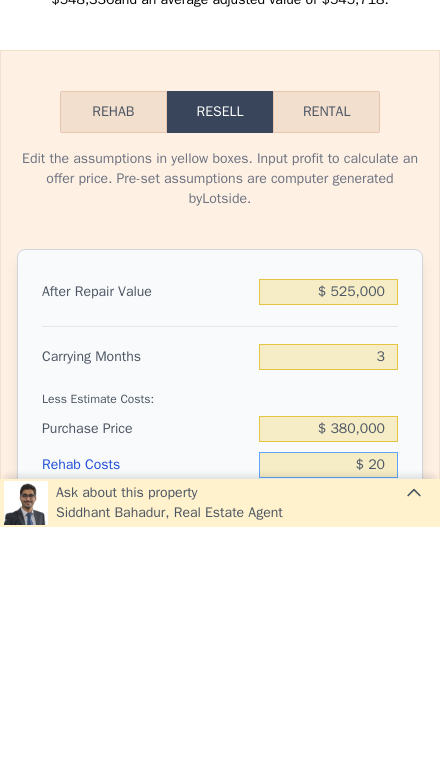 type on "$ 88,172" 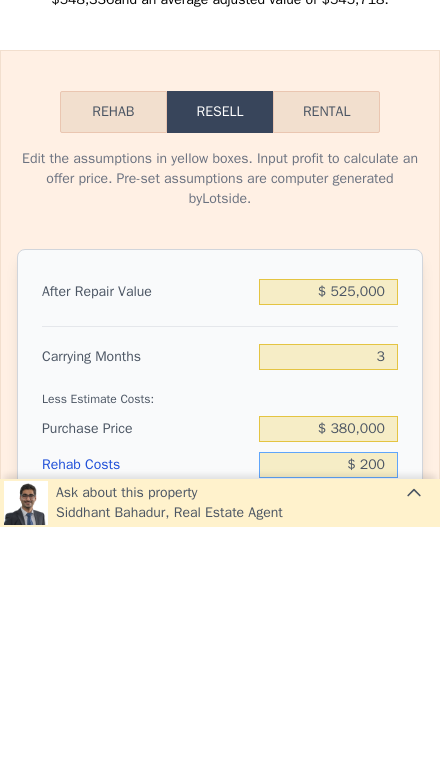 type on "$ 87,983" 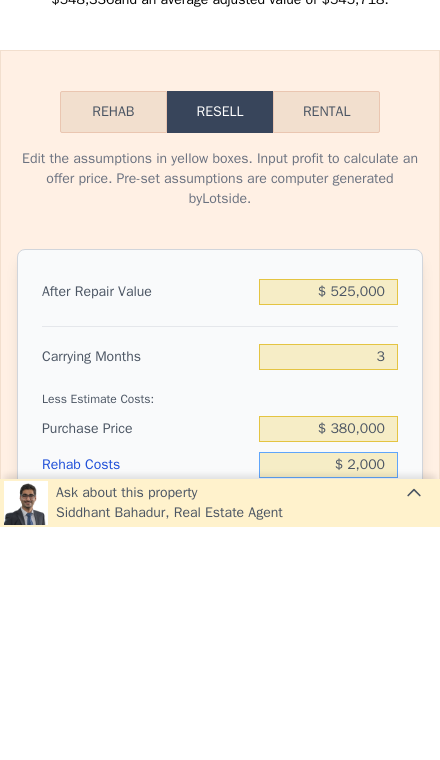 type on "$ 86,112" 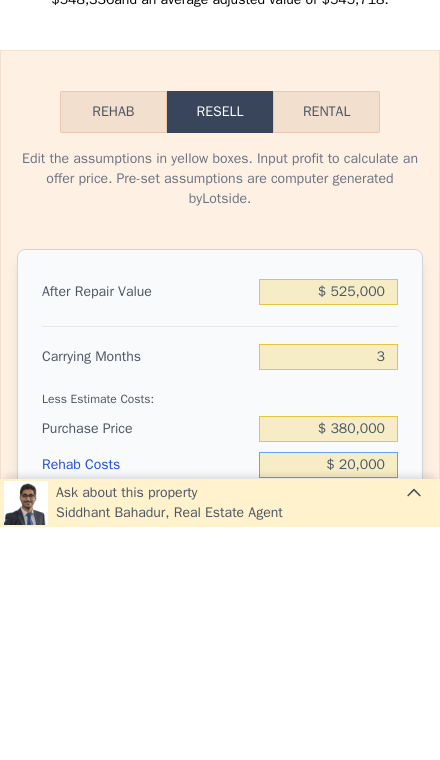 type on "$ 67,392" 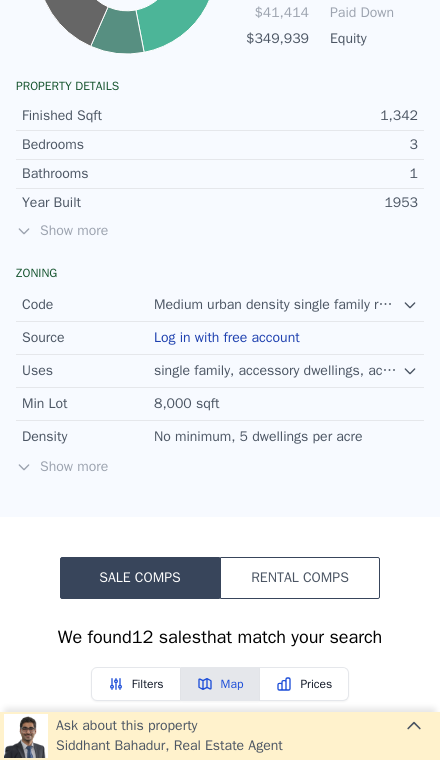 scroll, scrollTop: 1135, scrollLeft: 0, axis: vertical 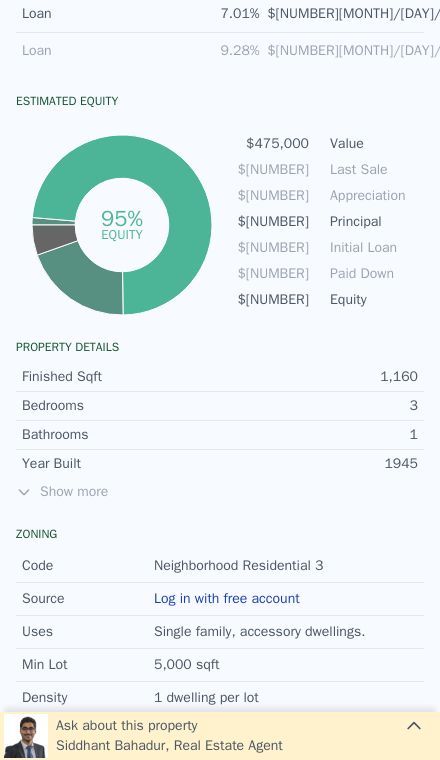 click on "Show more" at bounding box center (220, 492) 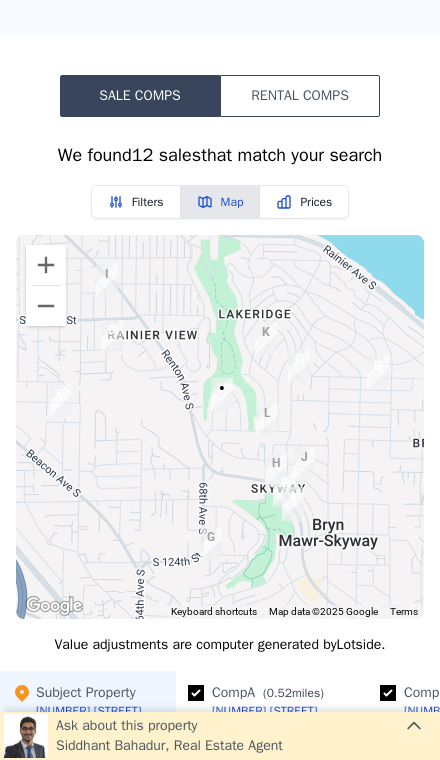 scroll, scrollTop: 2069, scrollLeft: 0, axis: vertical 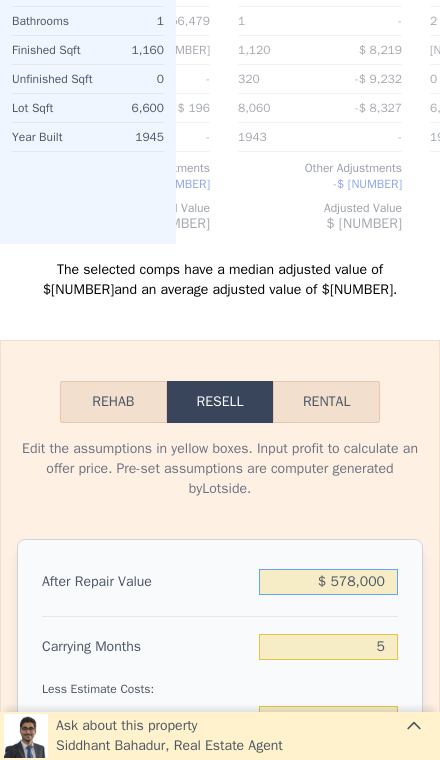click on "$ 578,000" at bounding box center [328, 582] 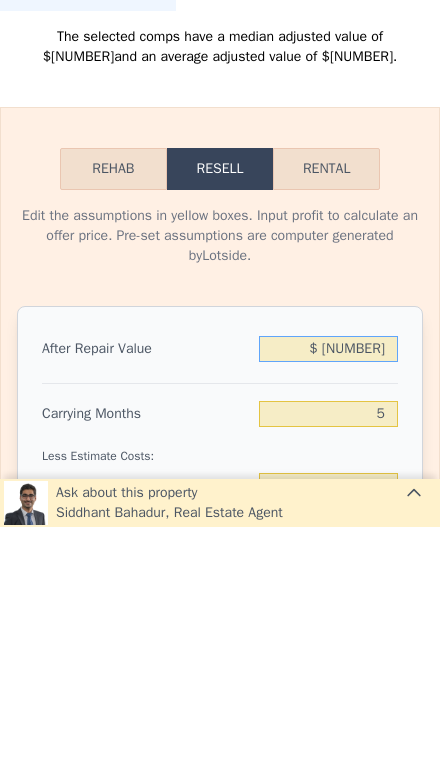 type on "$ 5,780" 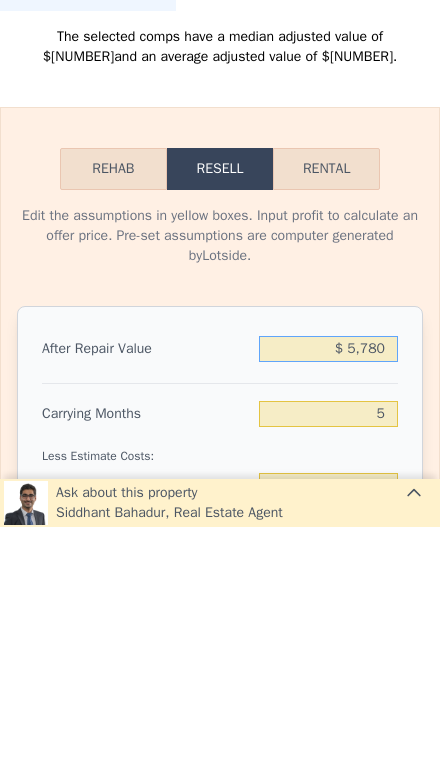 type on "-$ [NUMBER]" 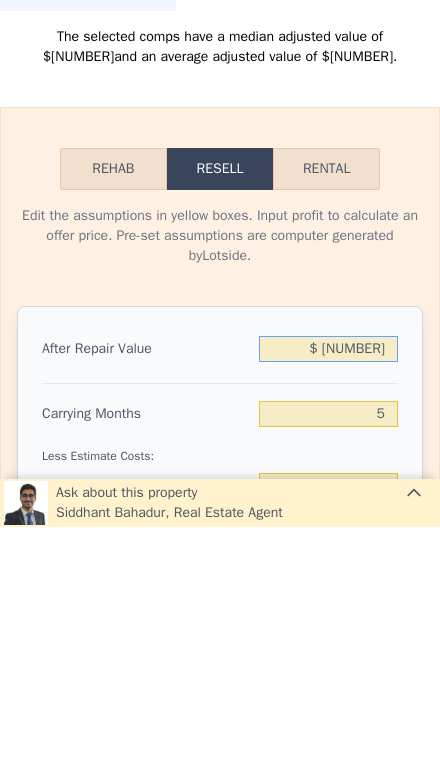 type on "-$ [NUMBER]" 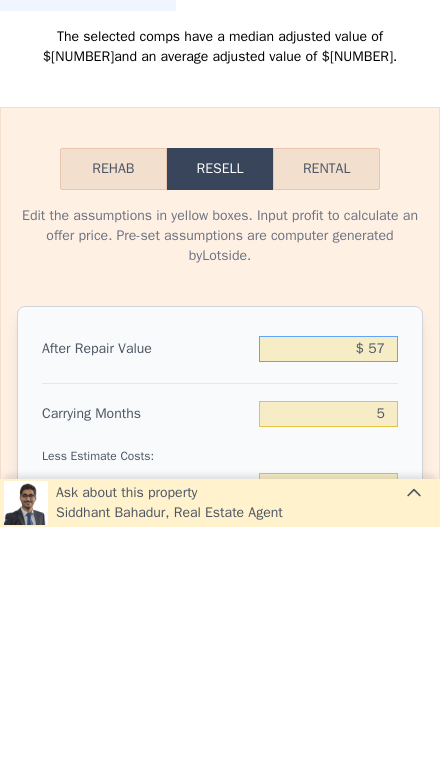 type on "-$ [NUMBER]" 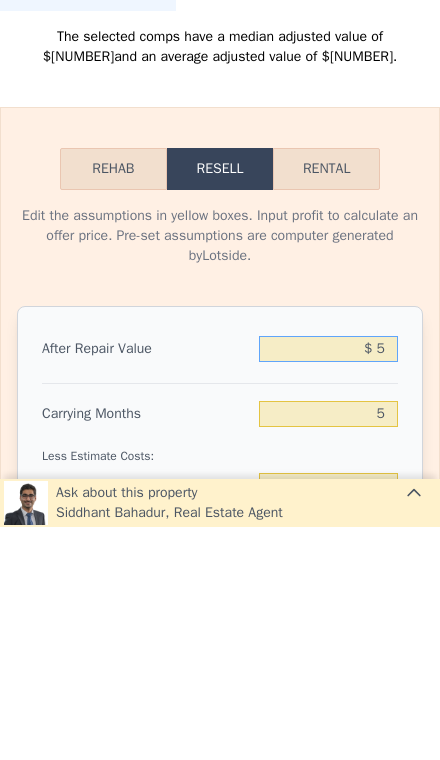 type on "-$ [NUMBER]" 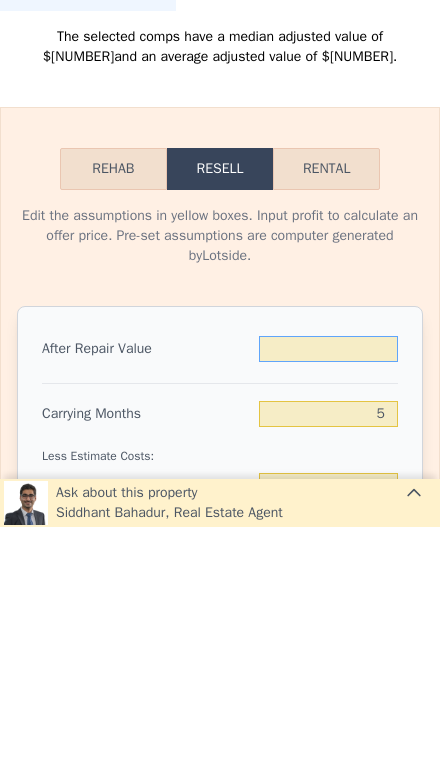 type on "$ 2" 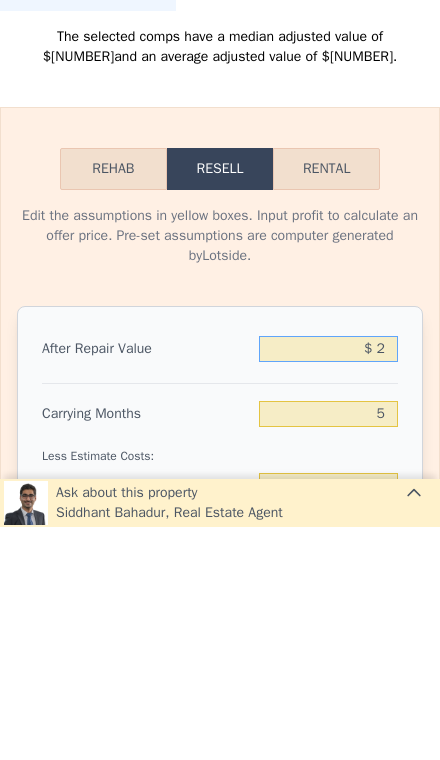 type on "-$ [NUMBER]" 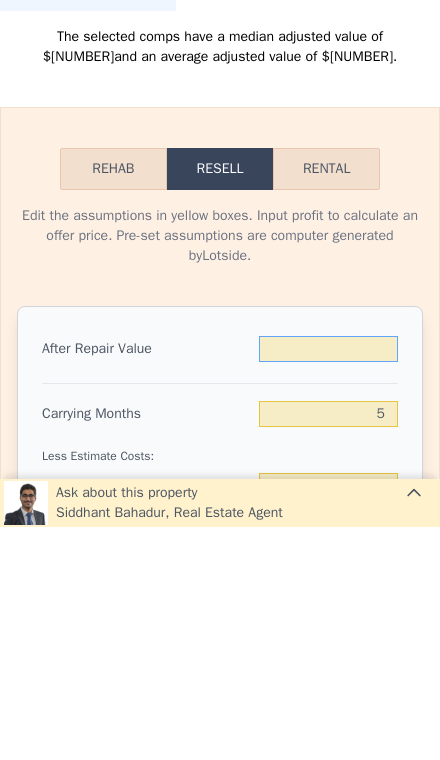 type on "$ 5" 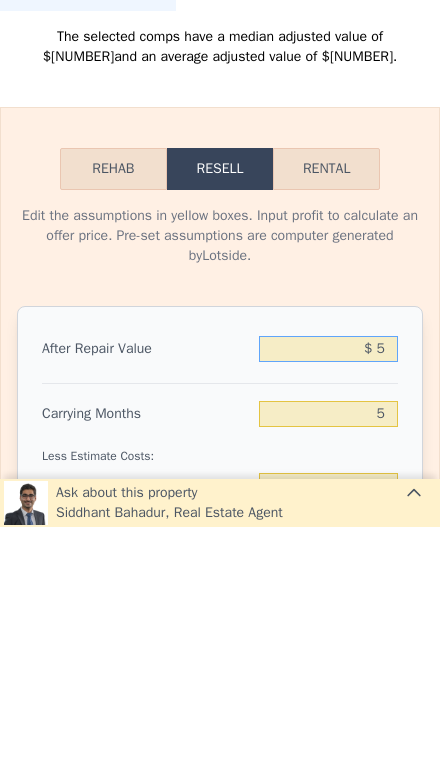 type on "-$ [NUMBER]" 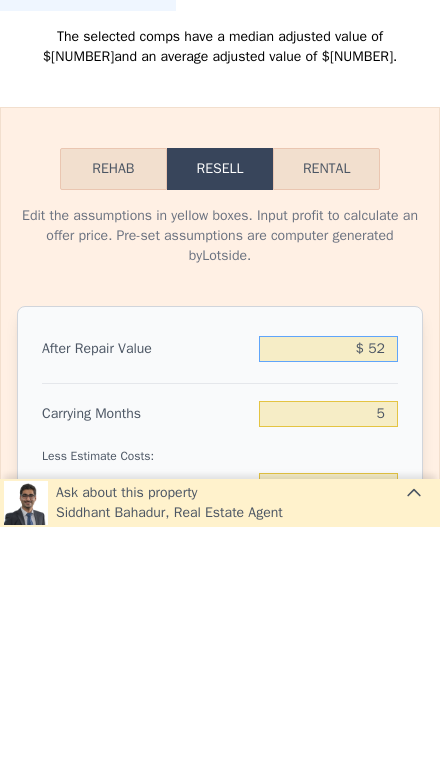 type on "-$ [NUMBER]" 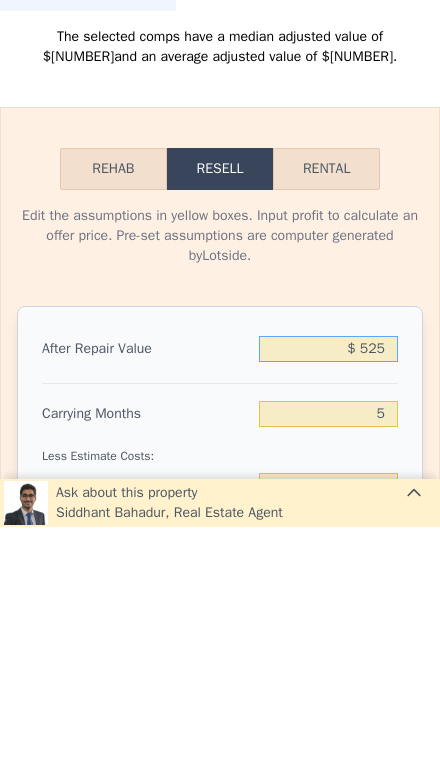 type on "$ 5,250" 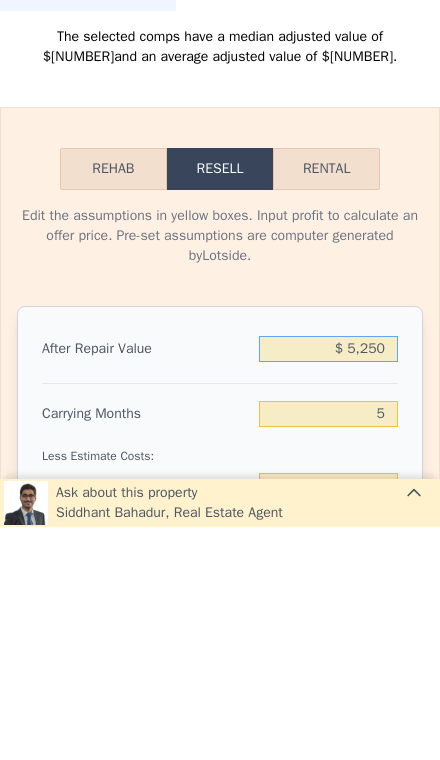type on "-$ [NUMBER]" 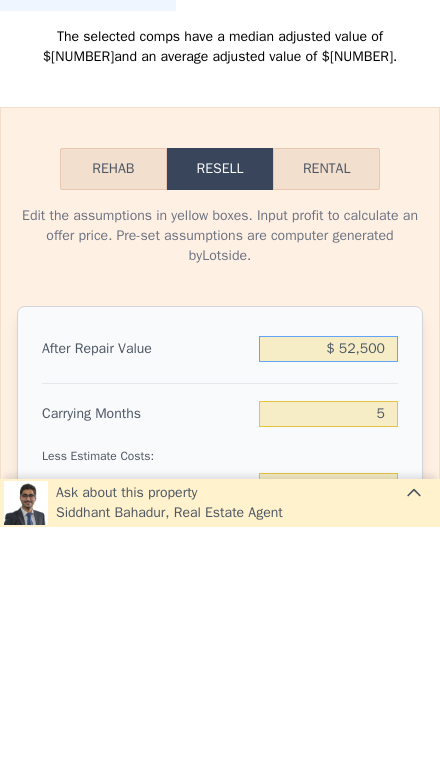 type on "-$ [NUMBER]" 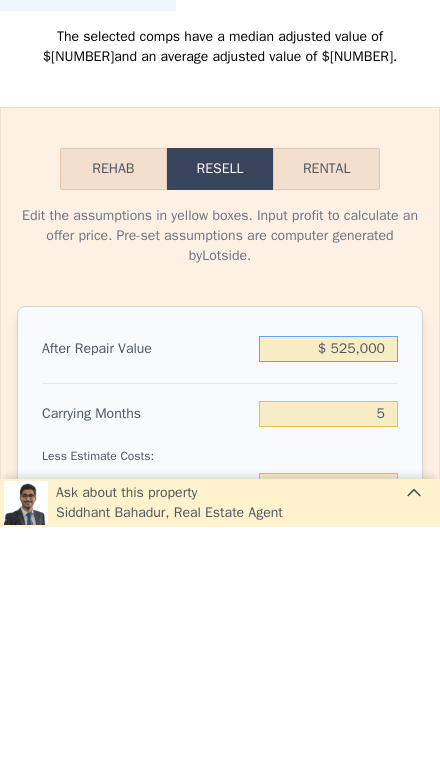 type on "$ [NUMBER]" 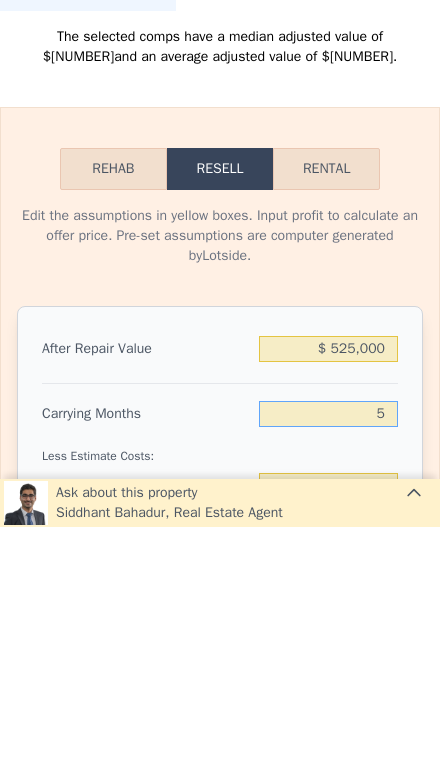 click on "5" at bounding box center (328, 647) 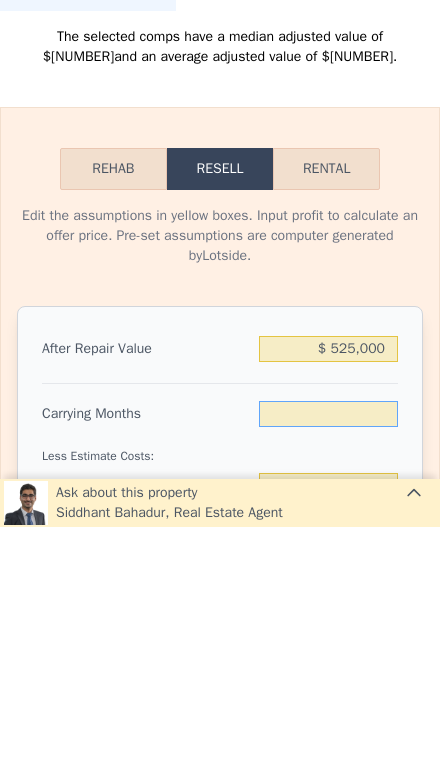 type on "3" 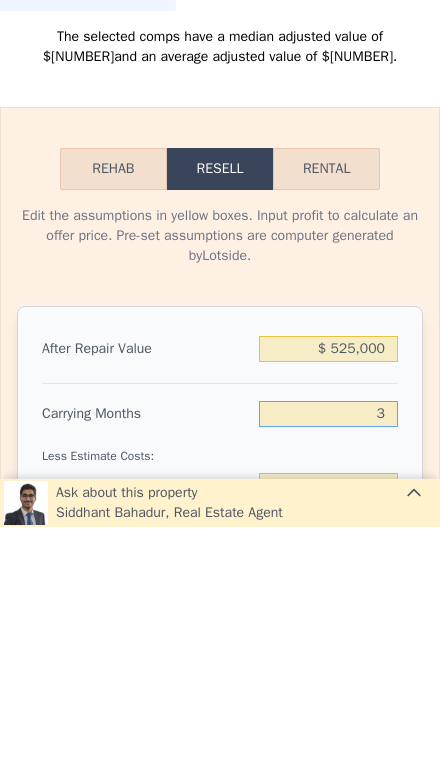 type on "$ [NUMBER]" 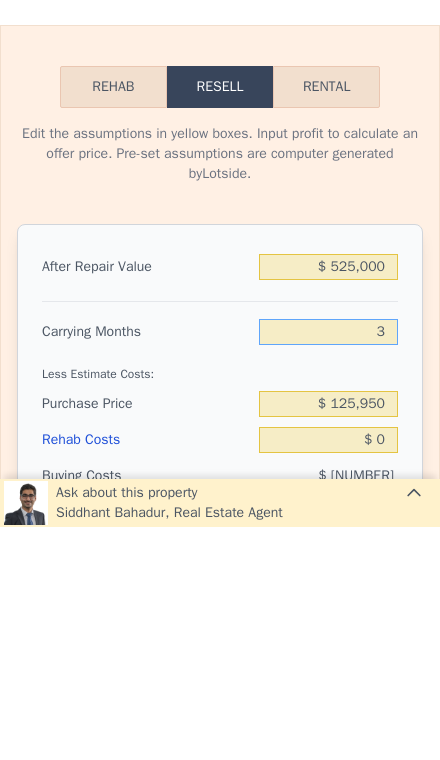 scroll, scrollTop: 3180, scrollLeft: 0, axis: vertical 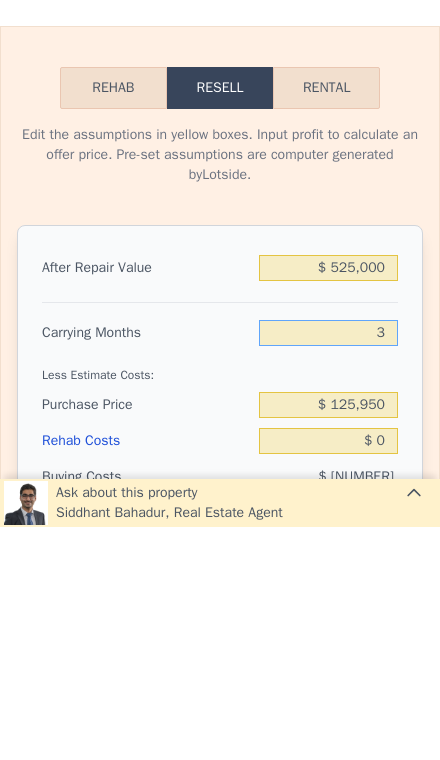 type on "3" 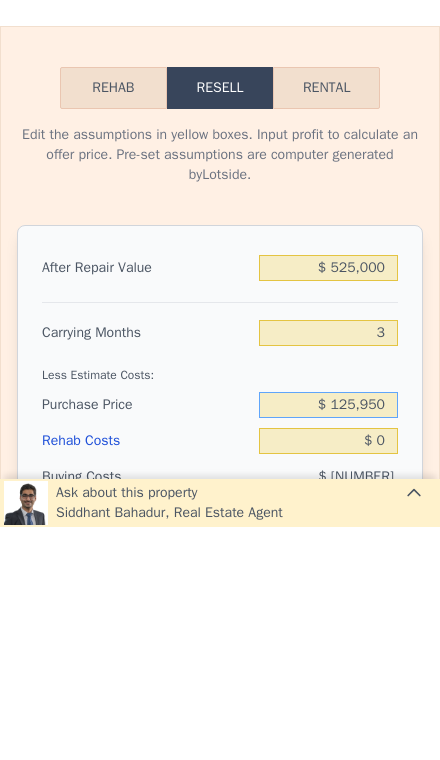 click on "$ 125,950" at bounding box center [328, 638] 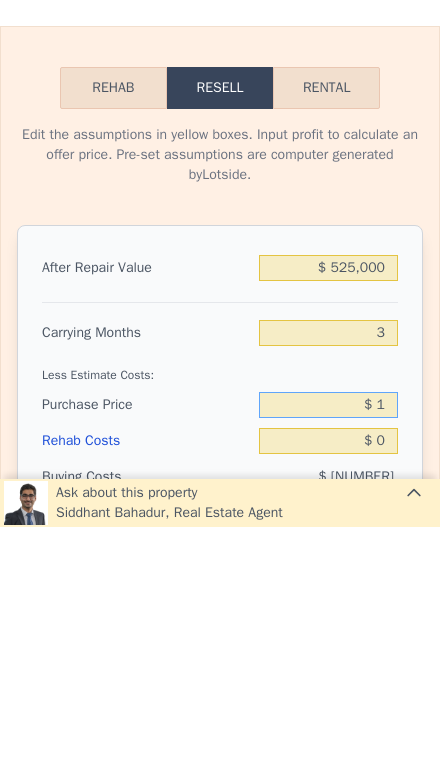 type on "$ 1" 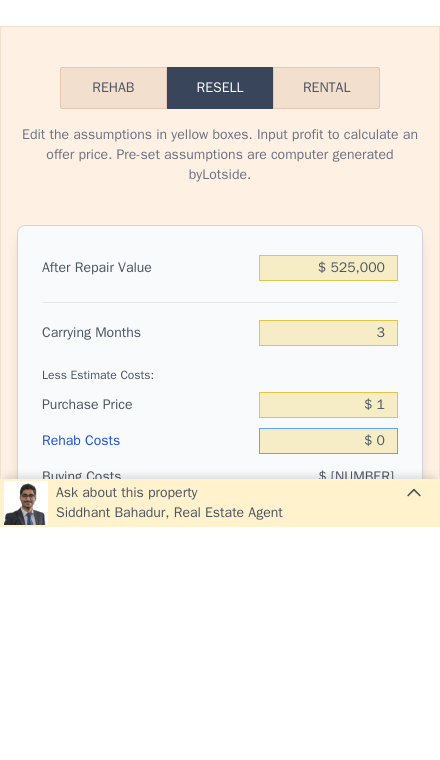 click on "$ 0" at bounding box center (328, 674) 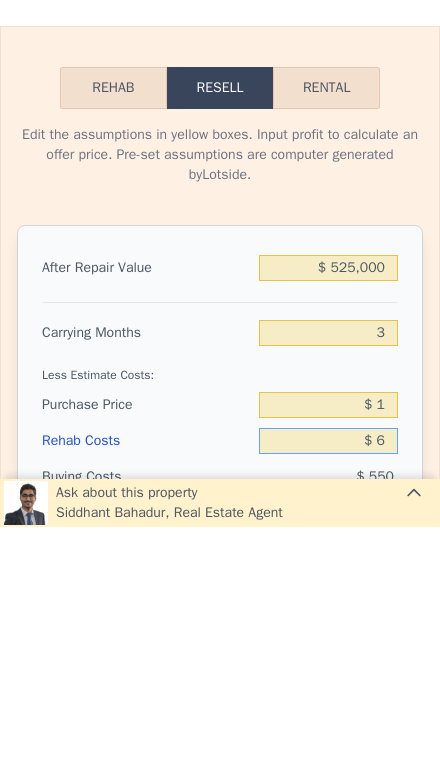 type on "$ 60" 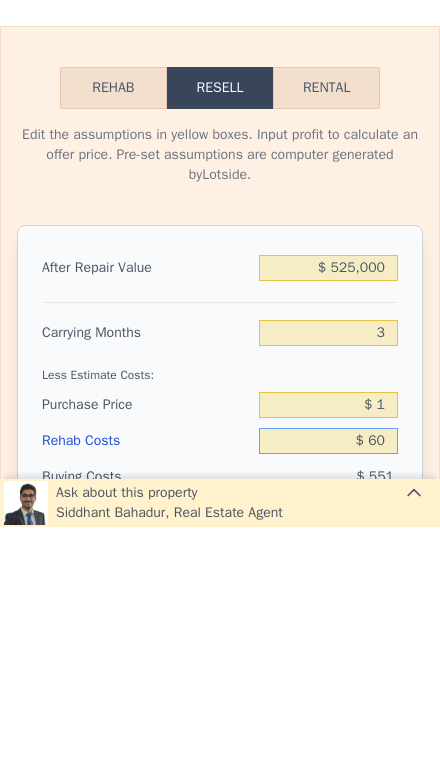 type on "$ [NUMBER]" 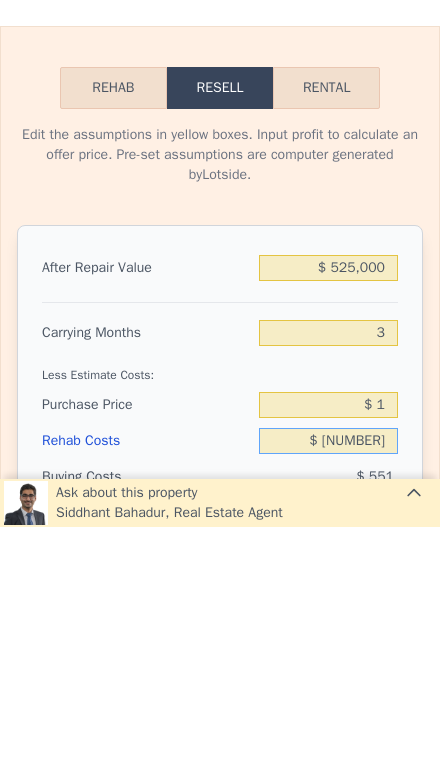 type on "$ [NUMBER]" 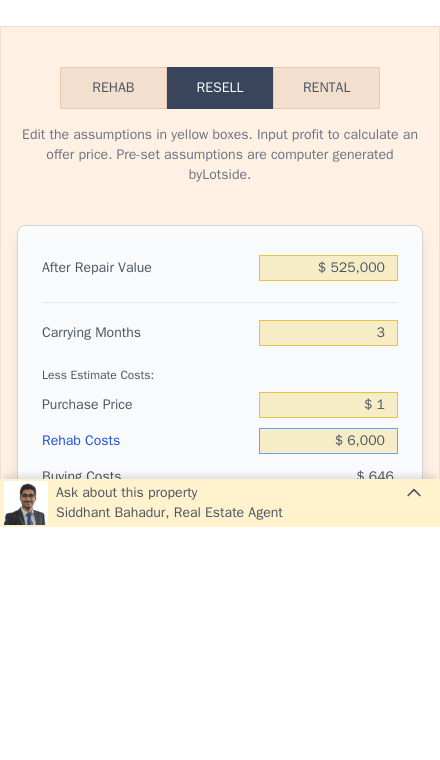 type on "$ [NUMBER]" 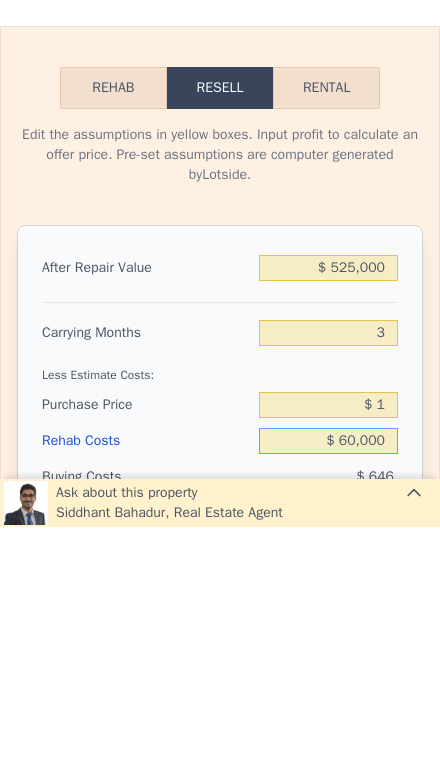 type on "$ [NUMBER]" 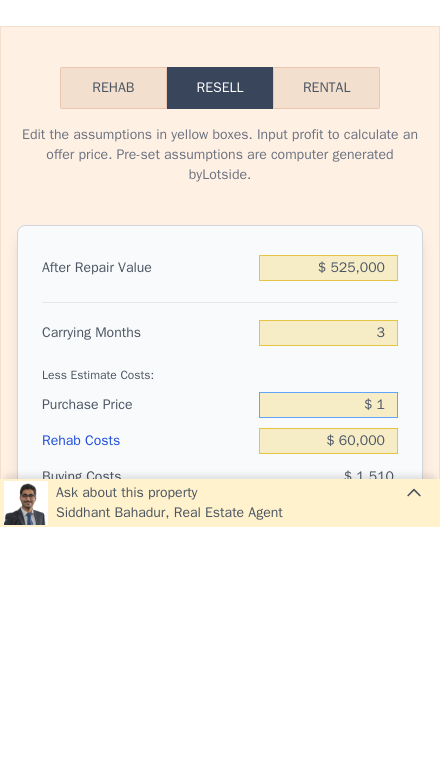 click on "$ 1" at bounding box center (328, 638) 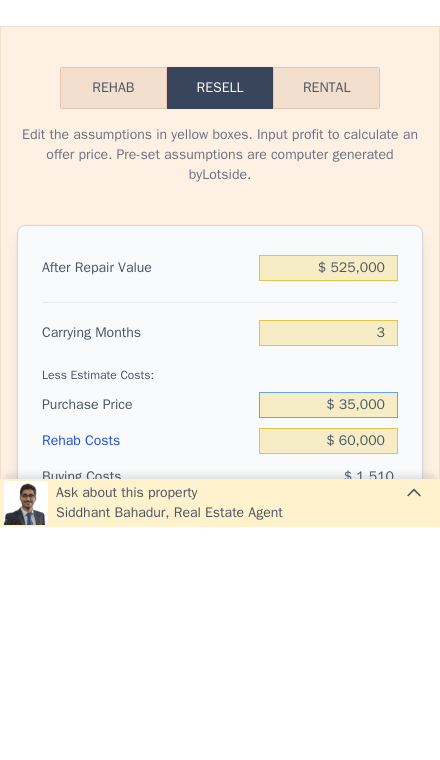 type on "$ 350,000" 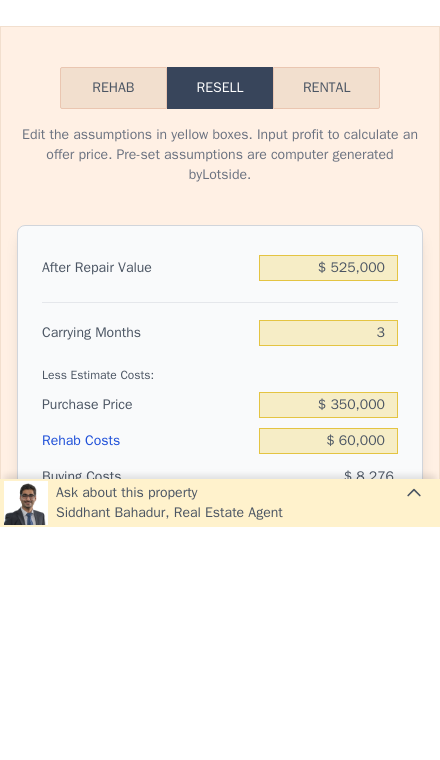 type on "$ [NUMBER]" 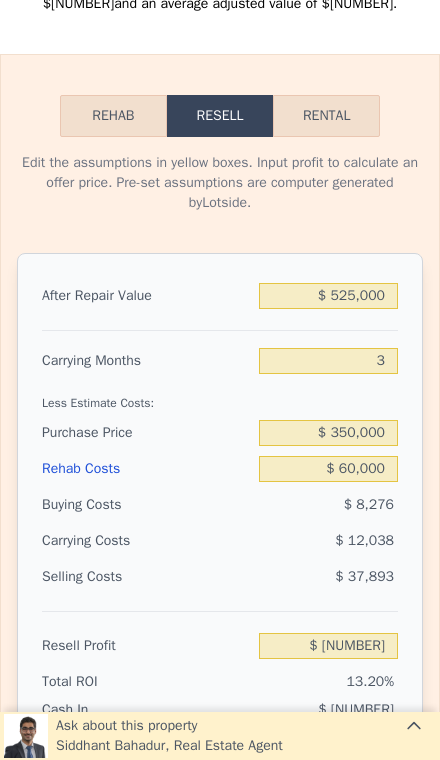 scroll, scrollTop: 3385, scrollLeft: 0, axis: vertical 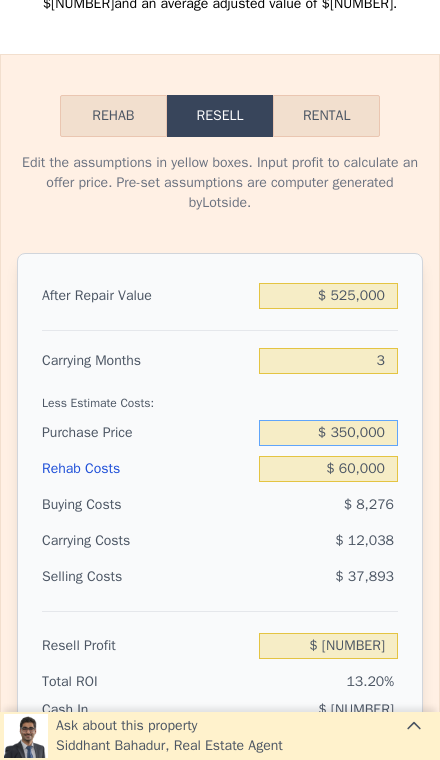 click on "$ 350,000" at bounding box center [328, 433] 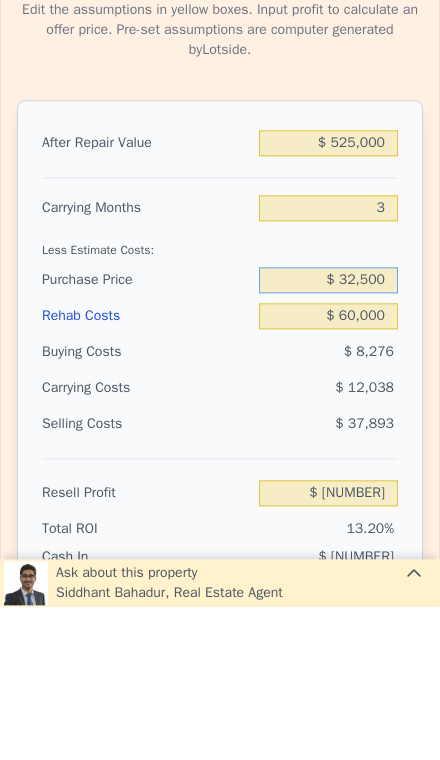 type on "$ 325,000" 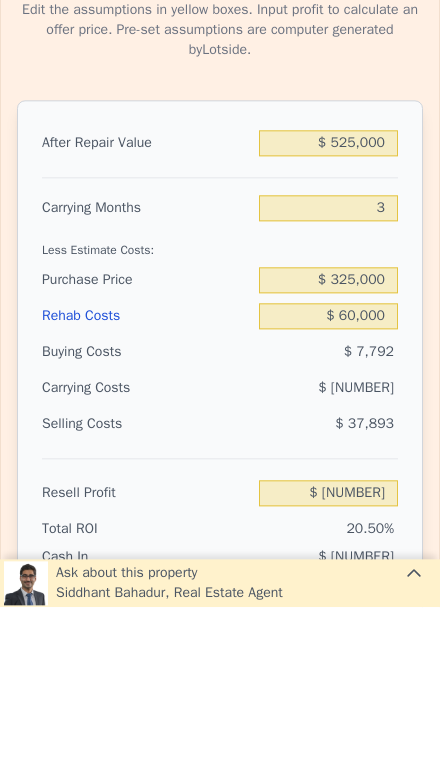 type on "$ [NUMBER]" 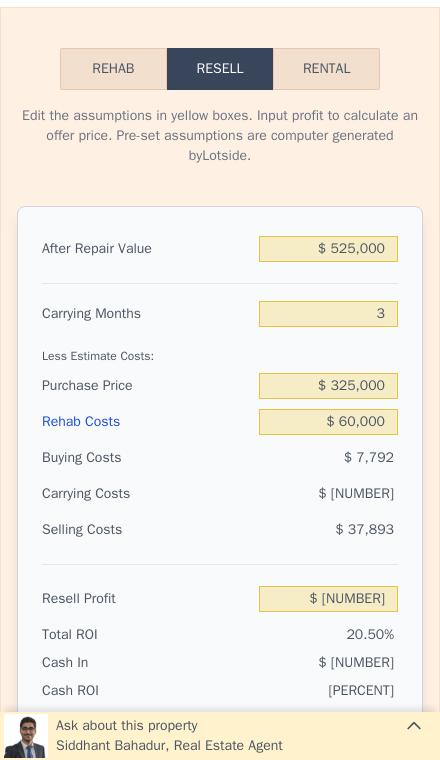 scroll, scrollTop: 3432, scrollLeft: 0, axis: vertical 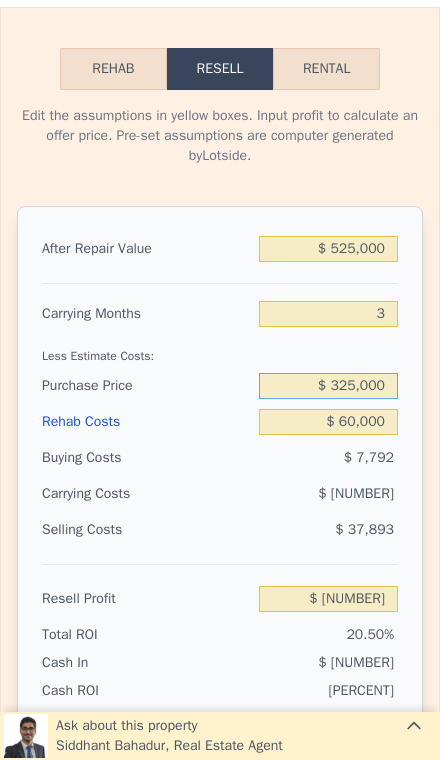 click on "$ 325,000" at bounding box center (328, 386) 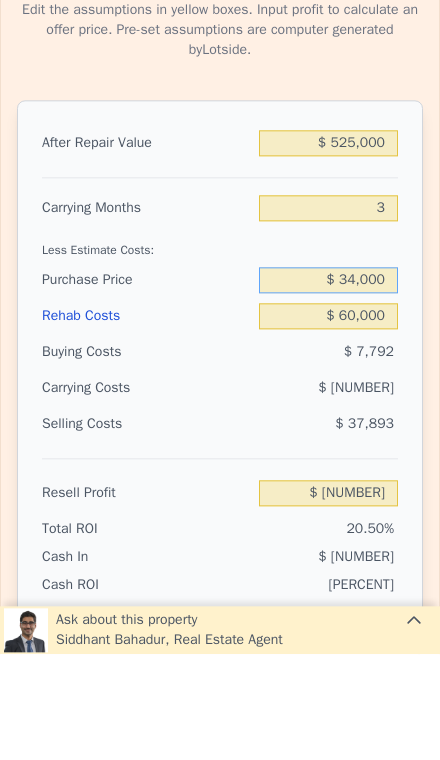 type on "$ 340,000" 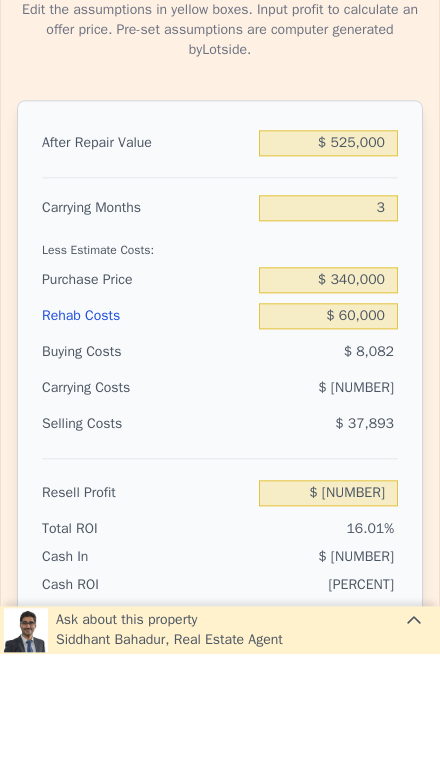 type on "$ [NUMBER]" 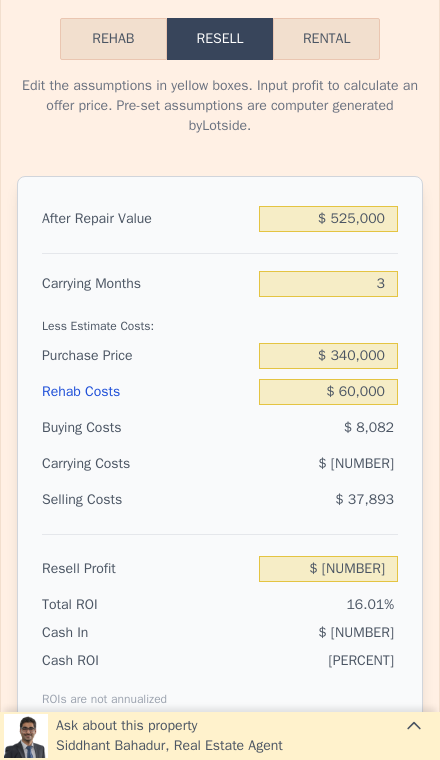 scroll, scrollTop: 3469, scrollLeft: 0, axis: vertical 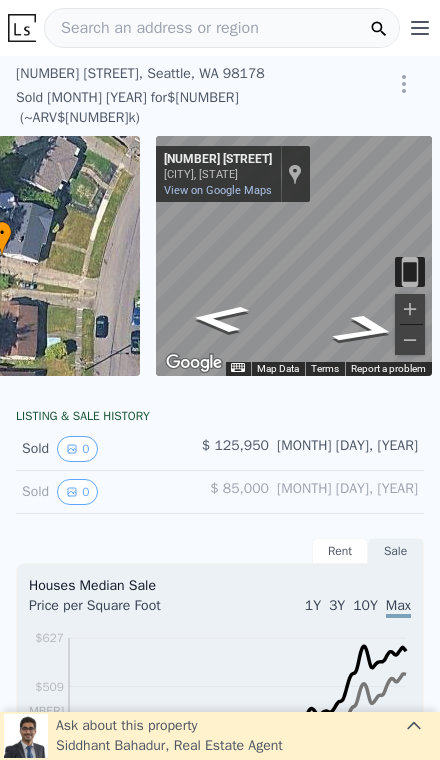 click on "Search an address or region" at bounding box center [152, 28] 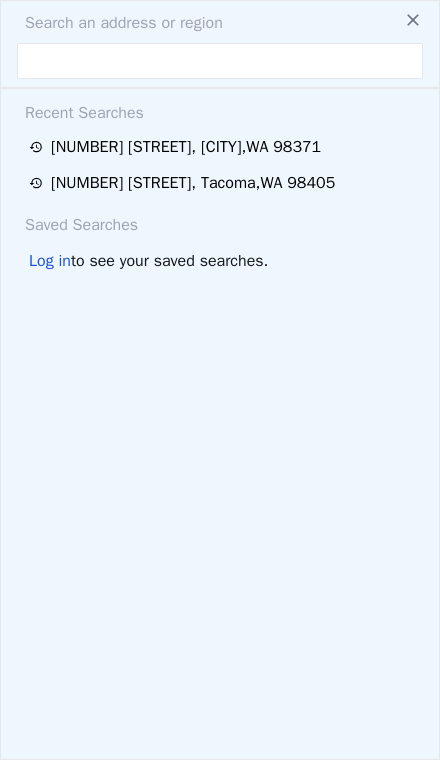click at bounding box center [220, 61] 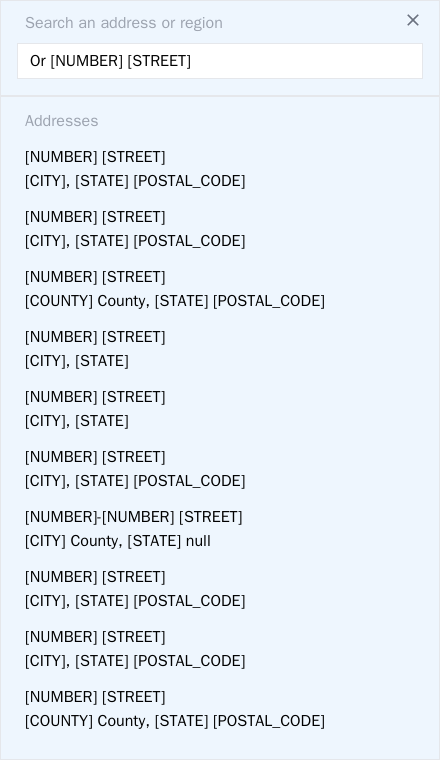 click on "Or [NUMBER] [STREET]" at bounding box center (220, 61) 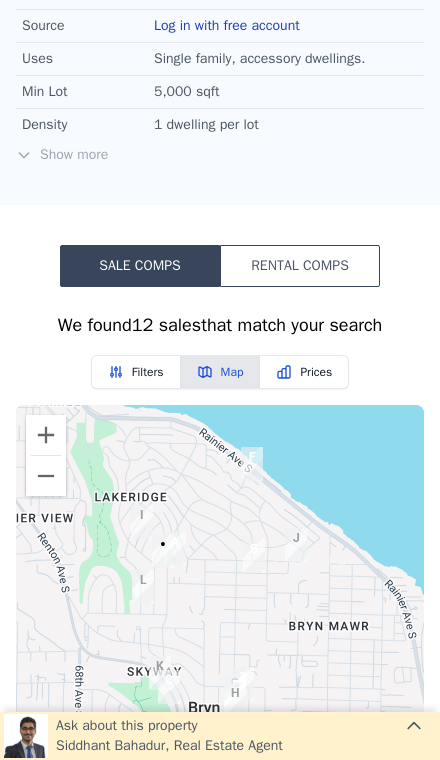 scroll, scrollTop: 1871, scrollLeft: 0, axis: vertical 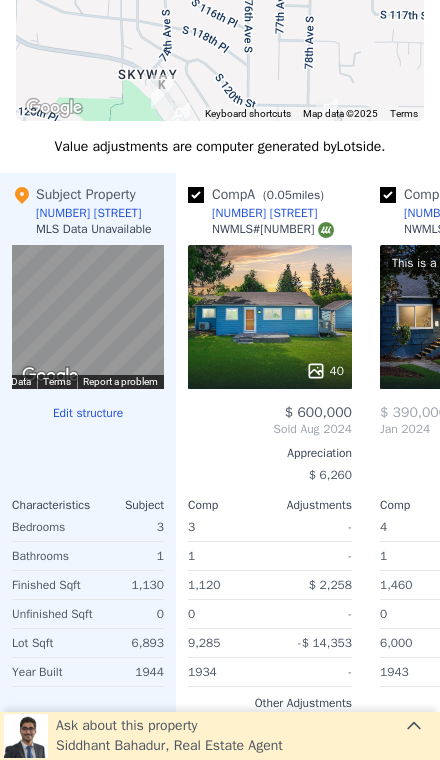 click on "40" at bounding box center [270, 317] 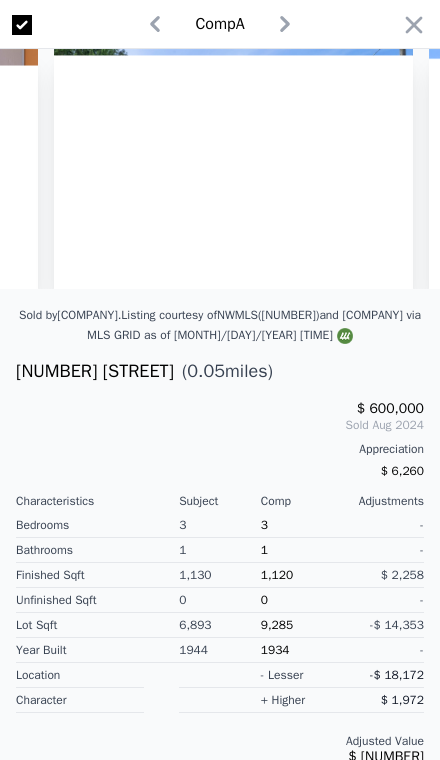 scroll, scrollTop: 0, scrollLeft: 1867, axis: horizontal 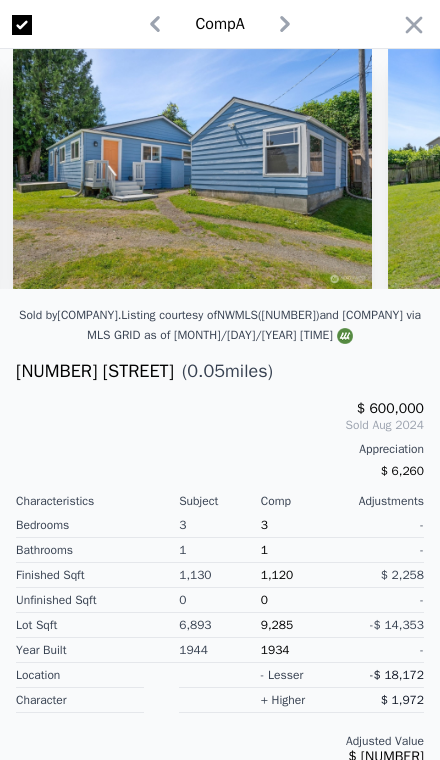 click 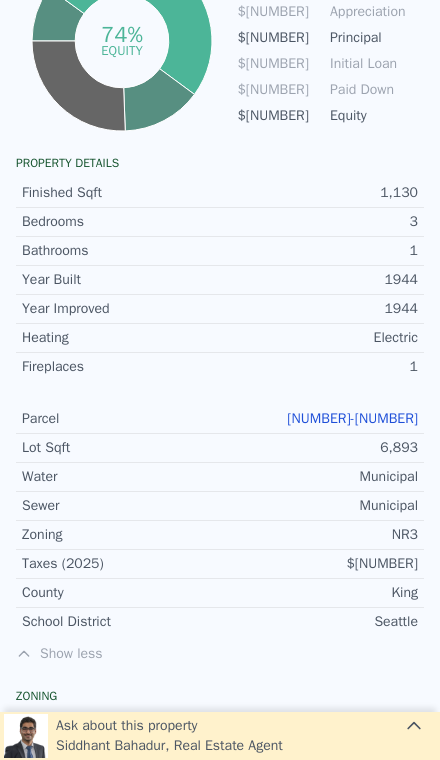 scroll, scrollTop: 1145, scrollLeft: 0, axis: vertical 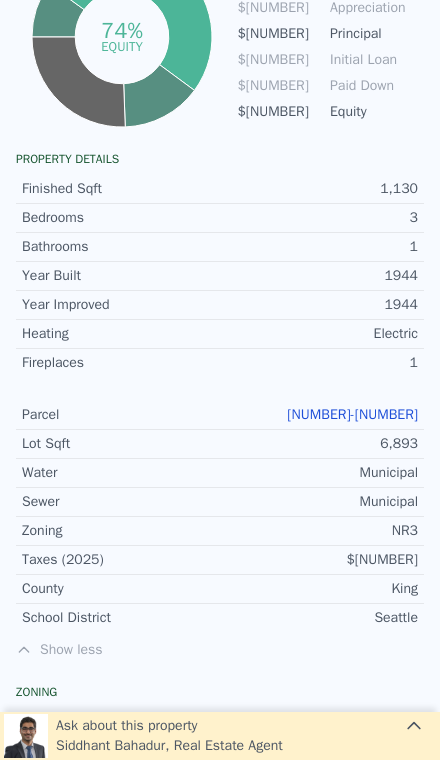 click on "[NUMBER]-[NUMBER]" at bounding box center [352, 414] 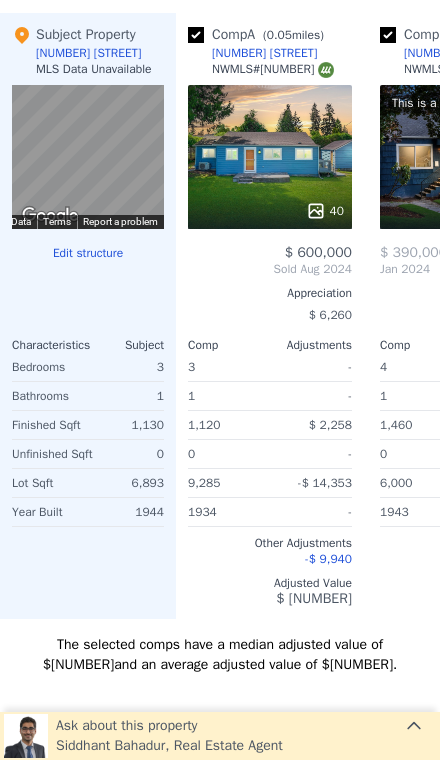 scroll, scrollTop: 2706, scrollLeft: 0, axis: vertical 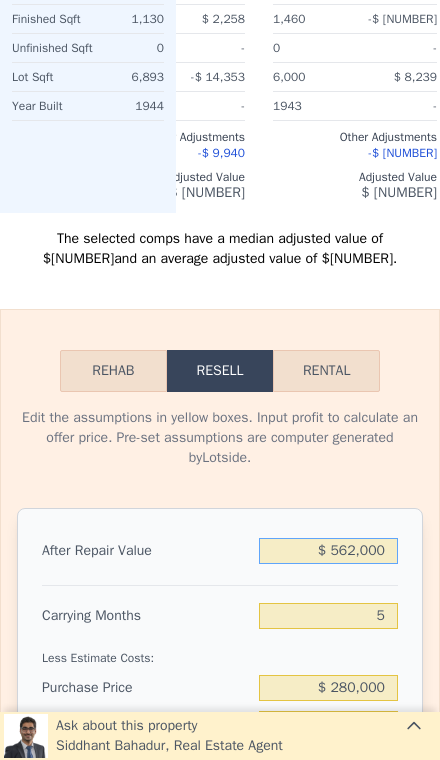 click on "$ 562,000" at bounding box center (328, 551) 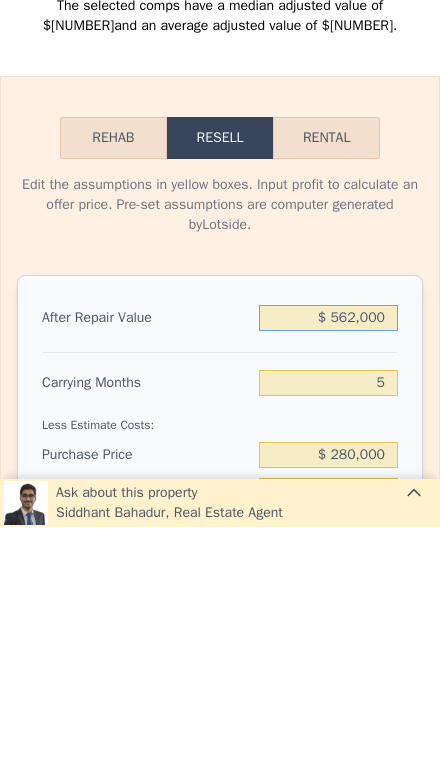 type on "$ 56,200" 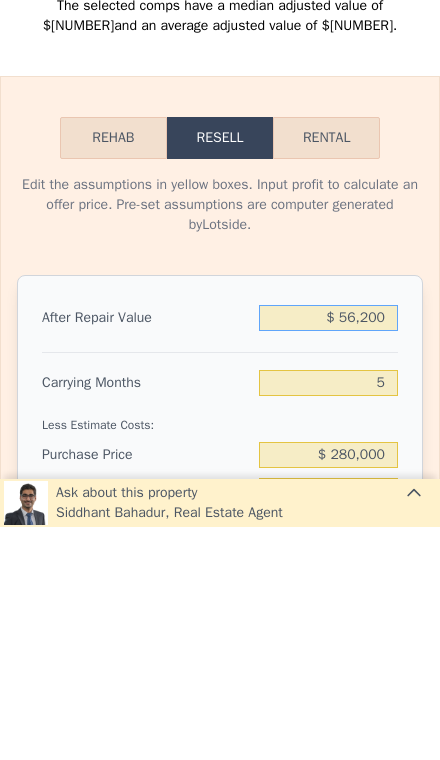 type on "-$ [NUMBER]" 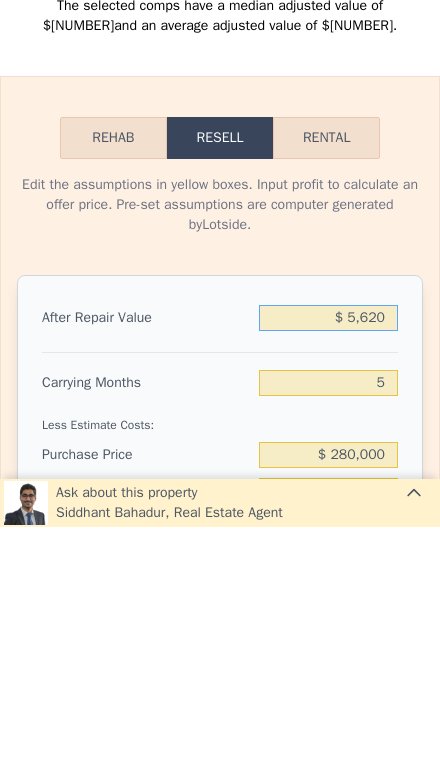 type on "-$ [NUMBER]" 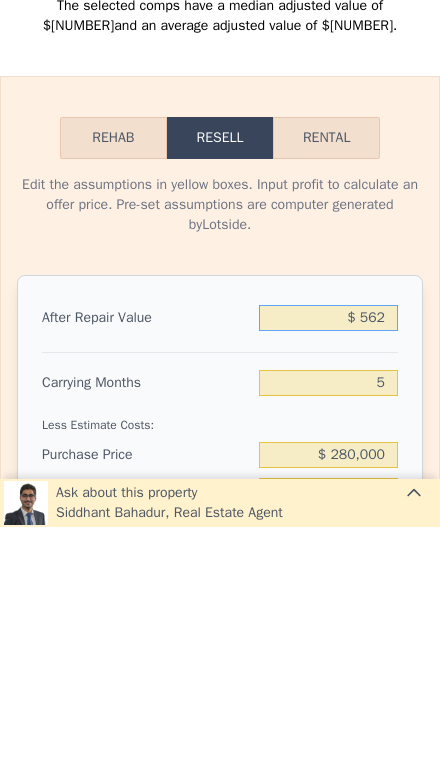 type on "-$ [NUMBER]" 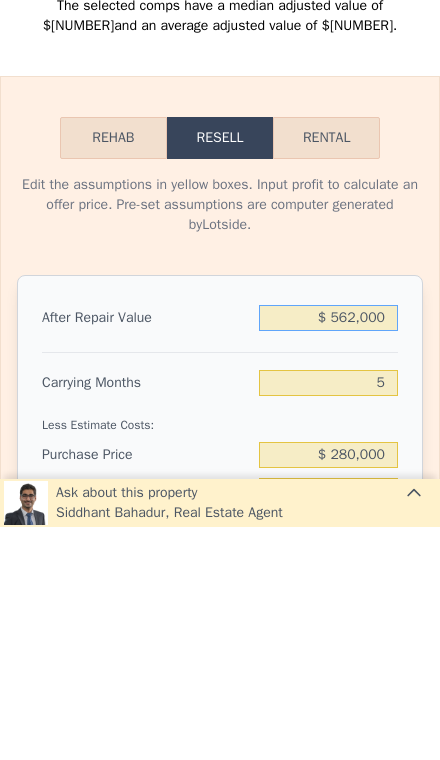 type on "$ 52,000" 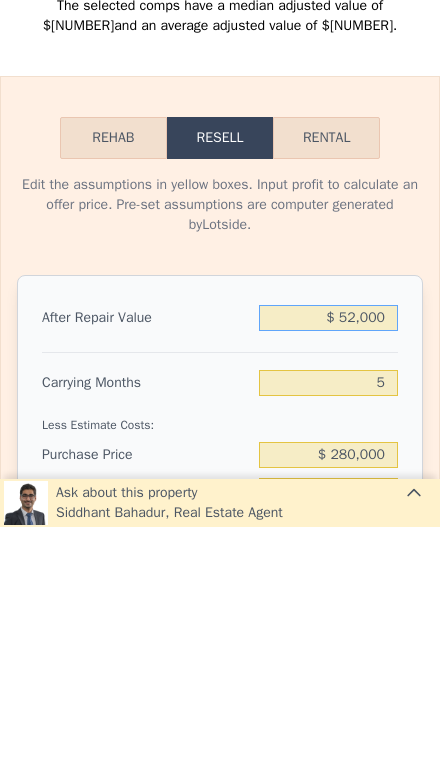 type on "-$ [NUMBER]" 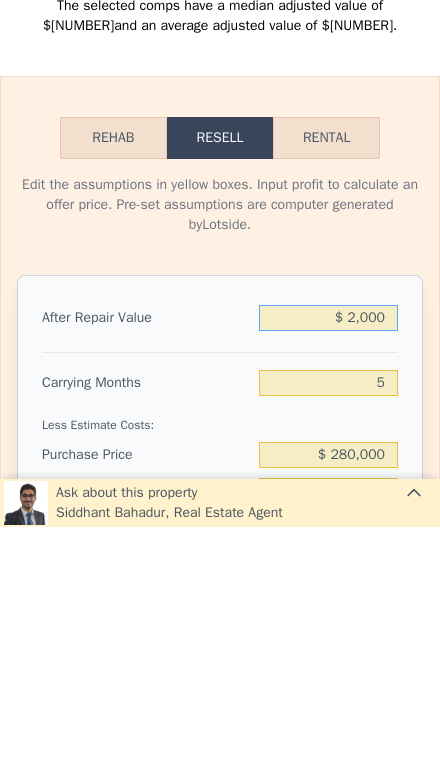 type on "-$ [NUMBER]" 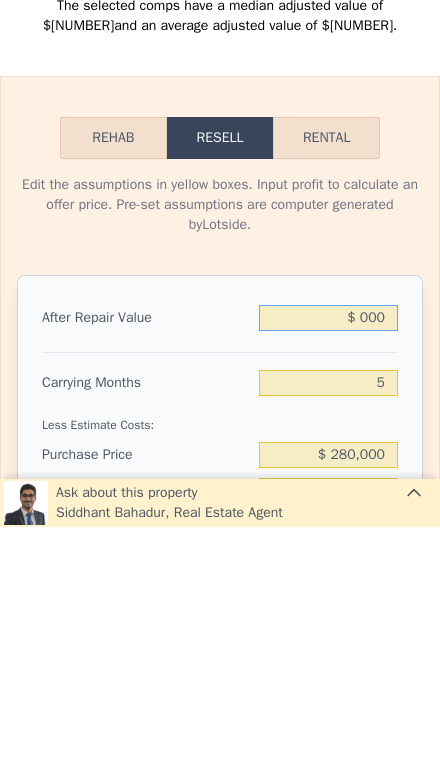 type on "-$ [NUMBER]" 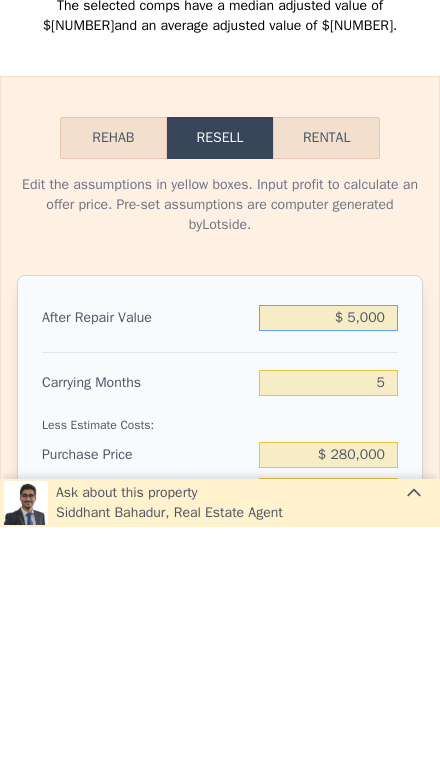 type on "-$ [NUMBER]" 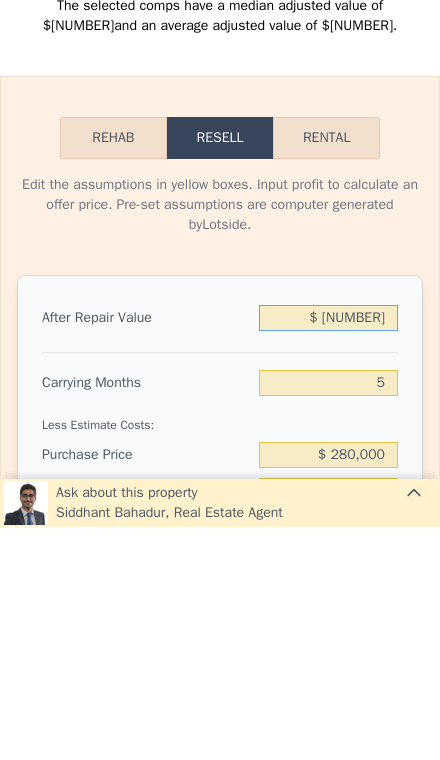 type on "-$ [NUMBER]" 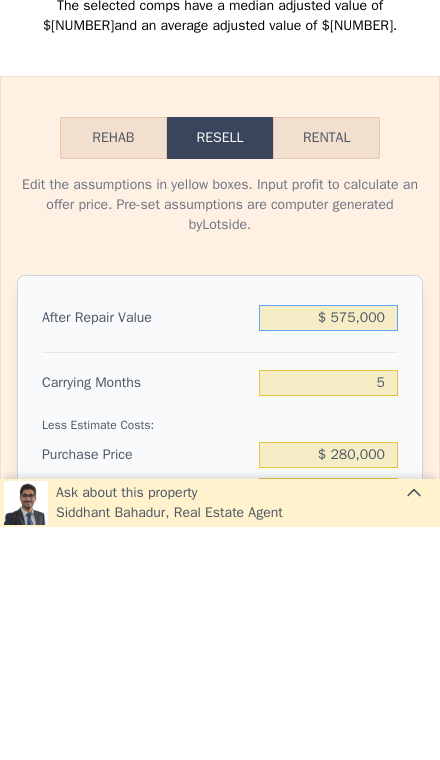 type on "$ [NUMBER]" 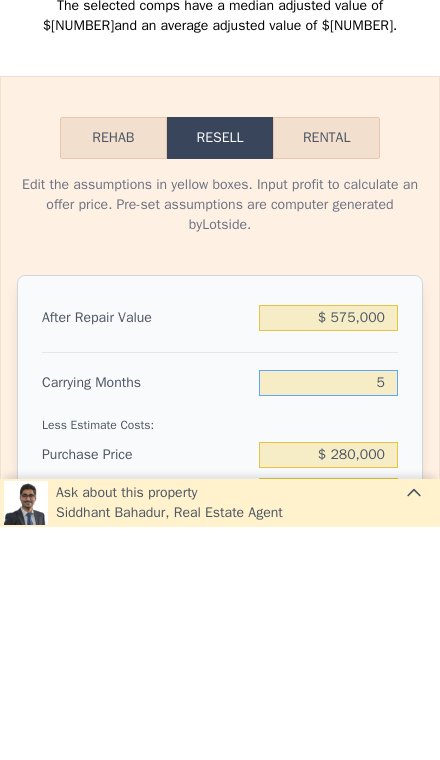 click on "5" at bounding box center (328, 616) 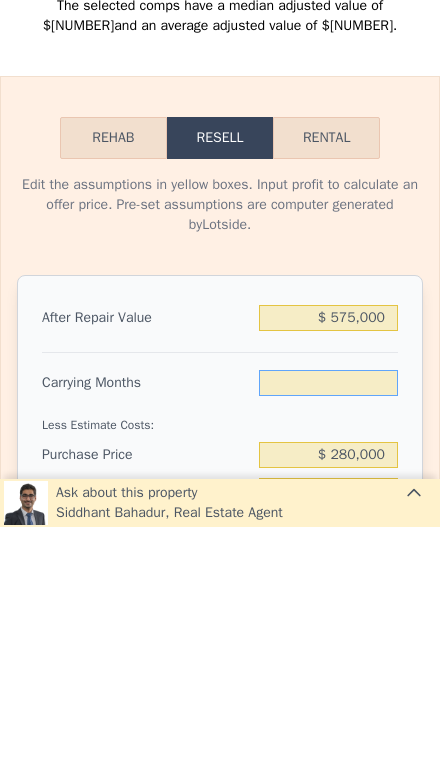 type on "3" 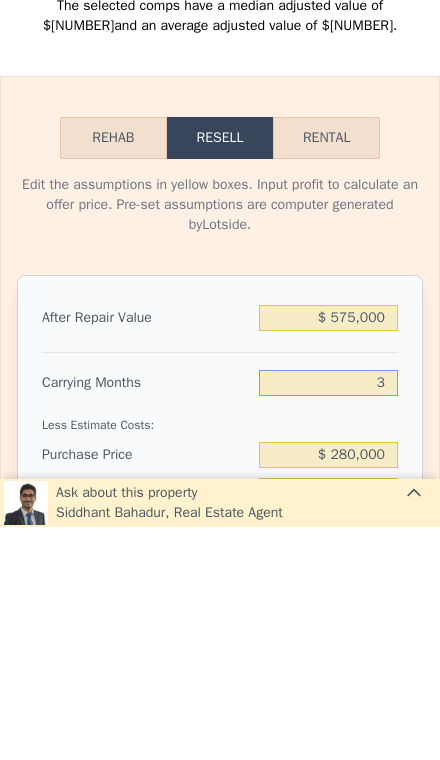 type on "$ [NUMBER]" 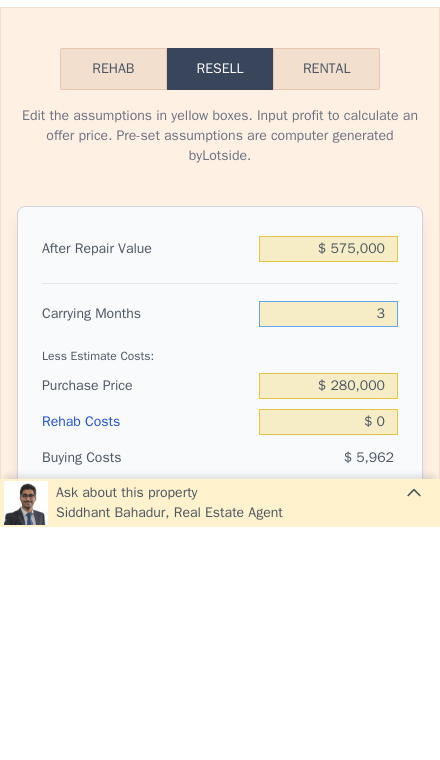 scroll, scrollTop: 3179, scrollLeft: 0, axis: vertical 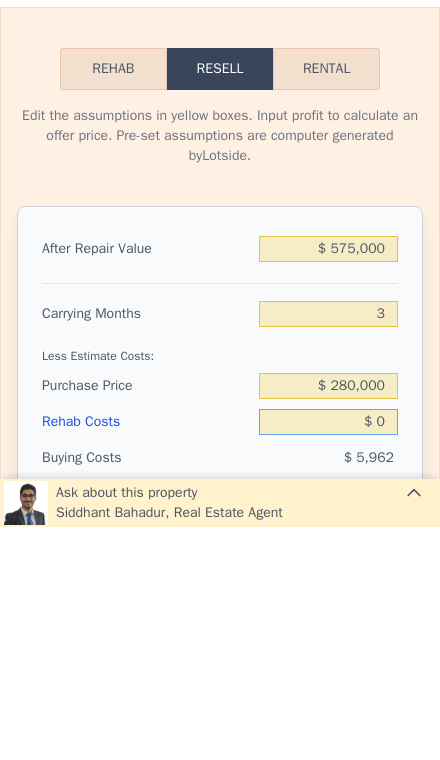 click on "$ 0" at bounding box center (328, 655) 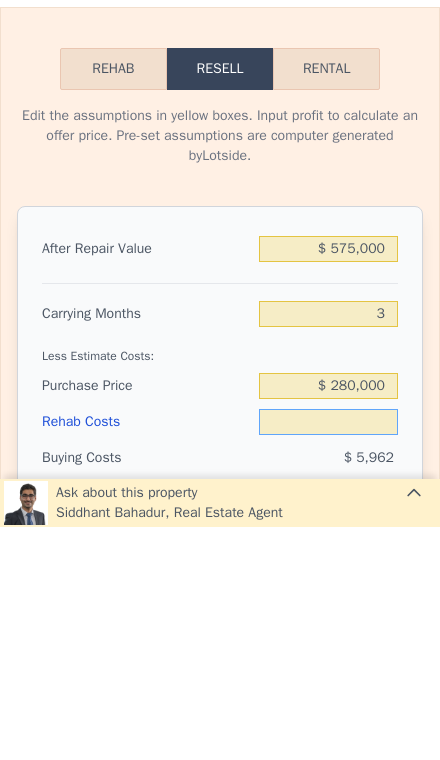 type on "$ 7" 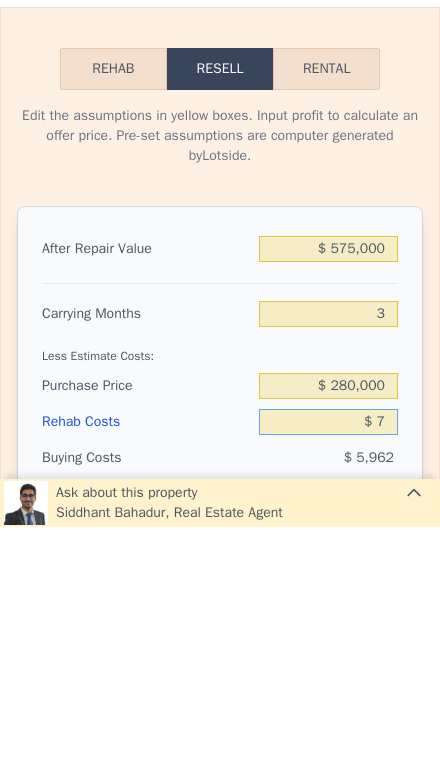 type on "$ [NUMBER]" 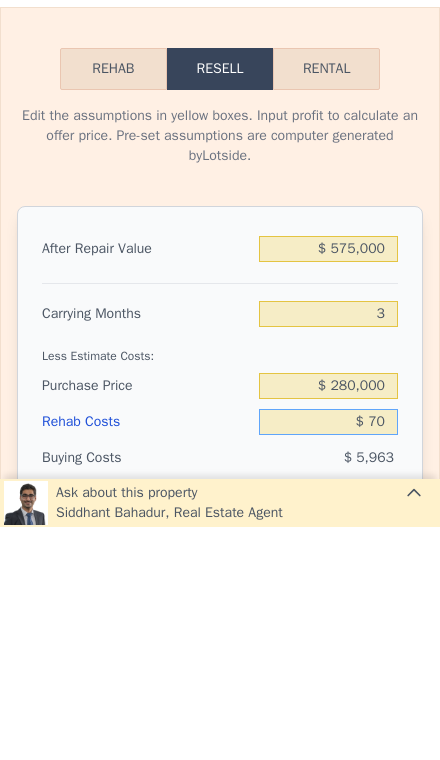 type on "$ [NUMBER]" 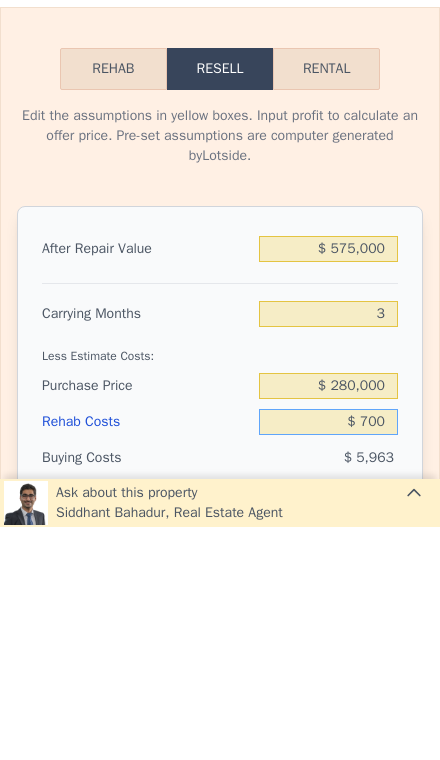 type on "$ [NUMBER]" 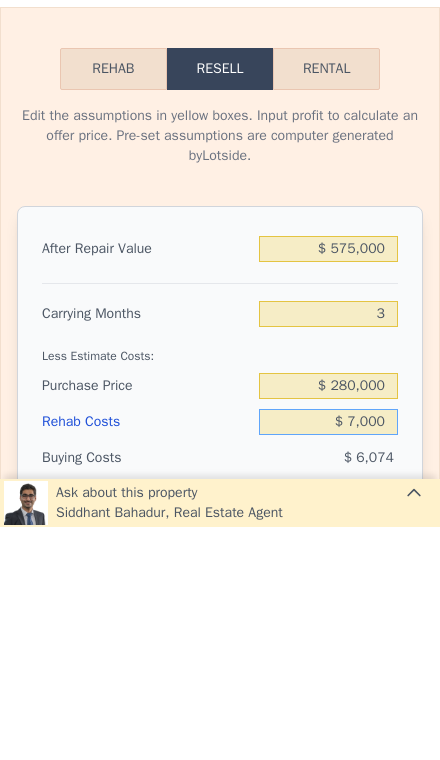 type on "$ [NUMBER]" 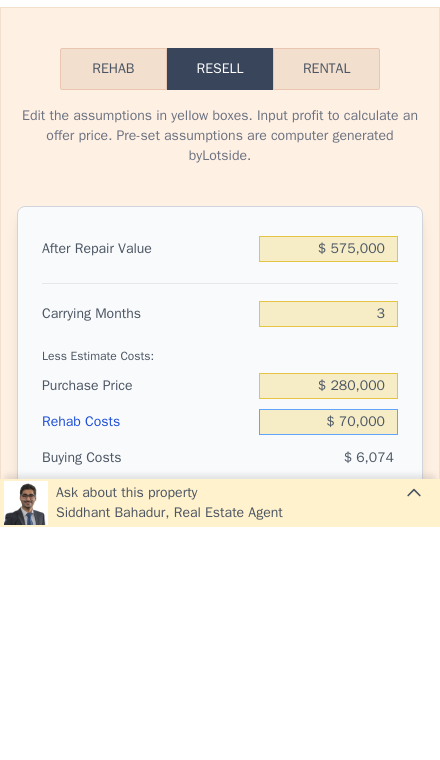 type on "$ [NUMBER]" 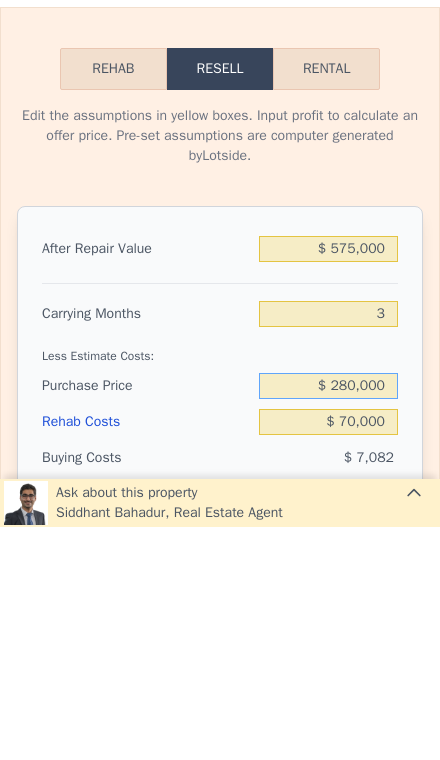 click on "$ 280,000" at bounding box center (328, 619) 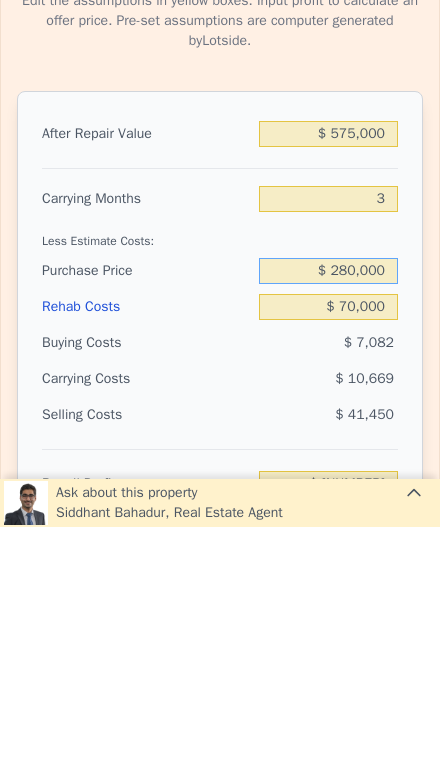 scroll, scrollTop: 3294, scrollLeft: 0, axis: vertical 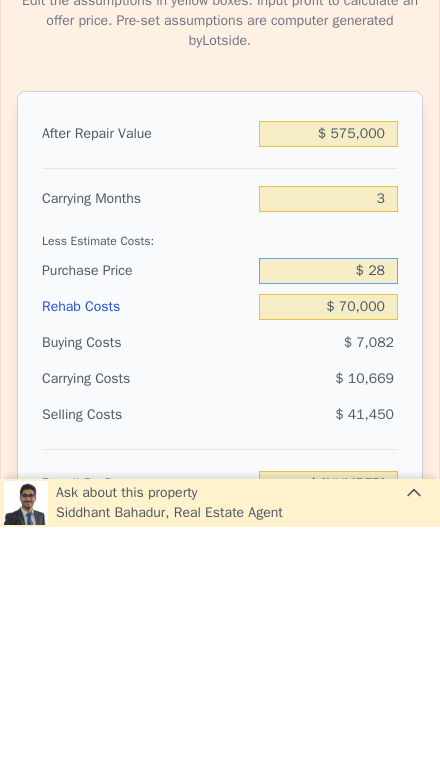 type on "$ 2" 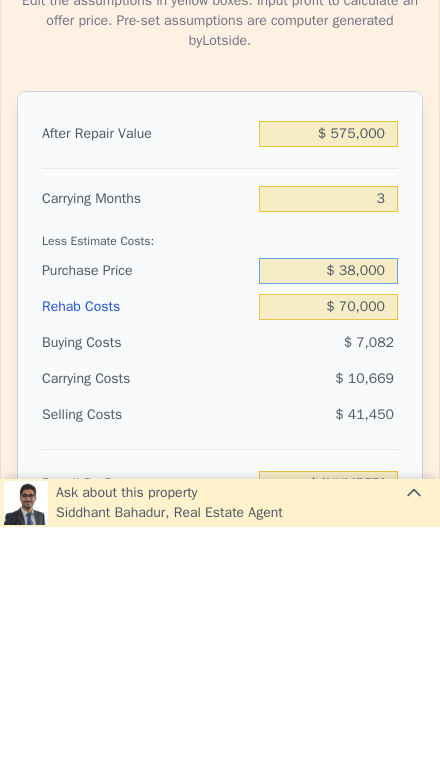 type on "$ 380,000" 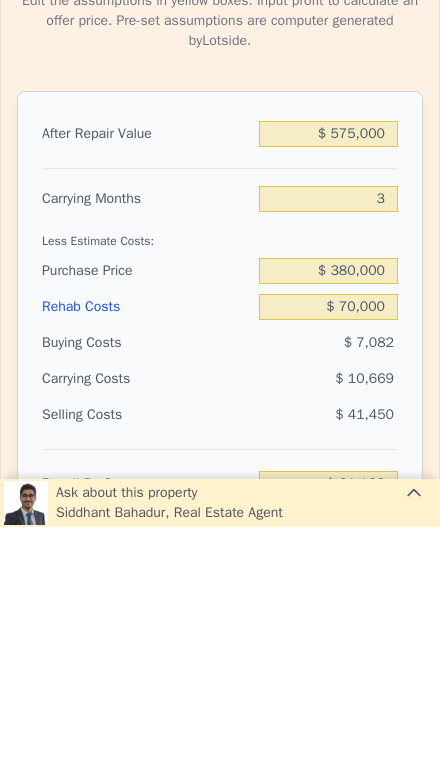 type on "$ 61,466" 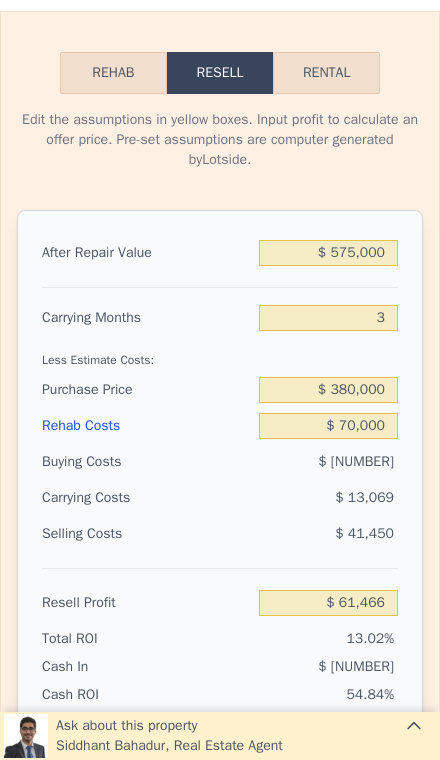 scroll, scrollTop: 3419, scrollLeft: 0, axis: vertical 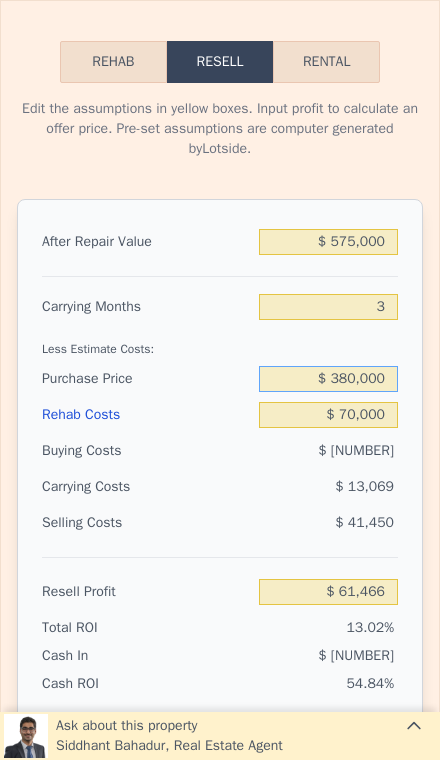 click on "$ 380,000" at bounding box center [328, 379] 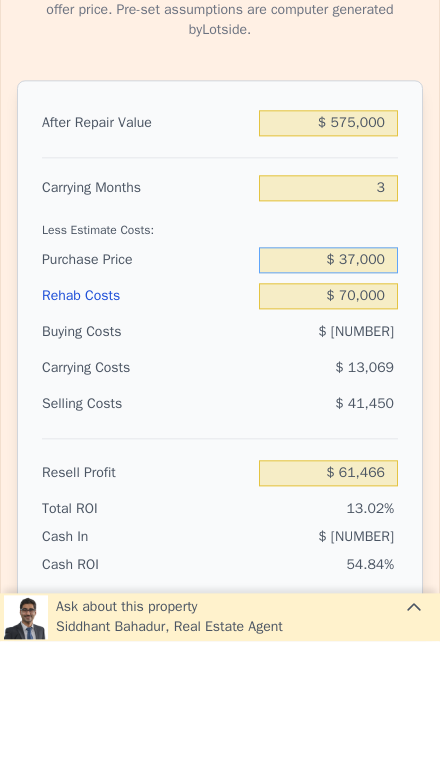 type on "$ 370,000" 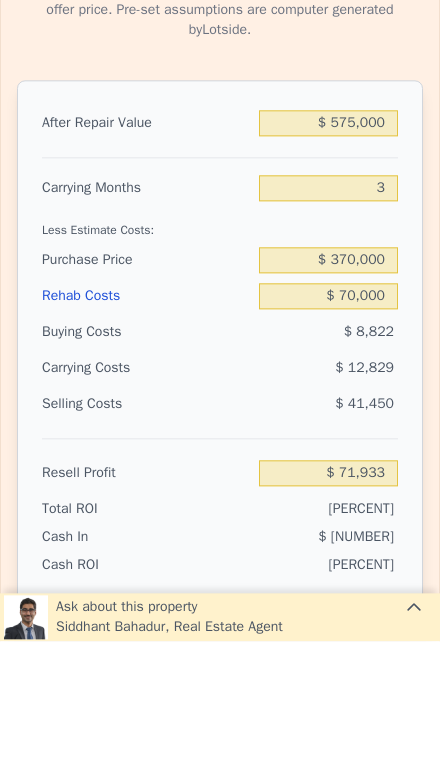 type on "$ [NUMBER]" 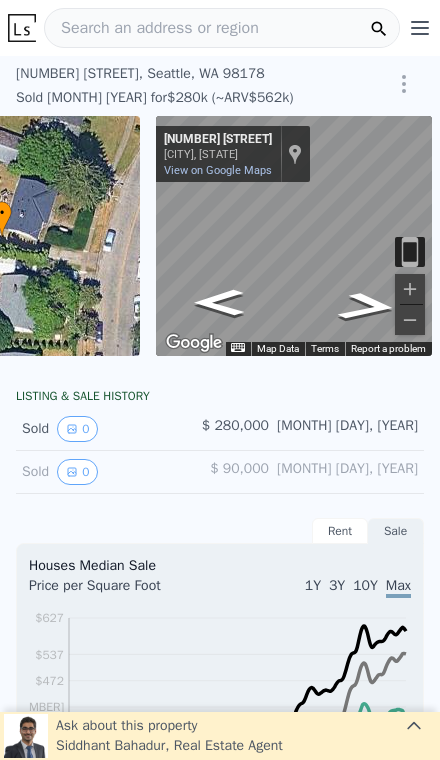 scroll, scrollTop: 0, scrollLeft: 0, axis: both 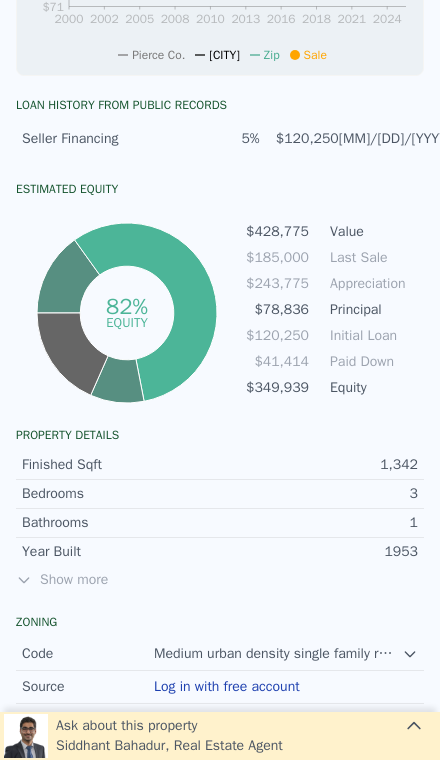 click on "Show more" at bounding box center [220, 580] 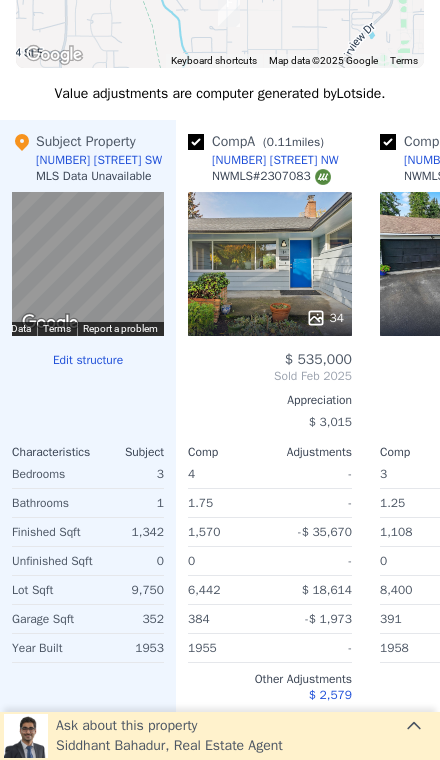 scroll, scrollTop: 2635, scrollLeft: 0, axis: vertical 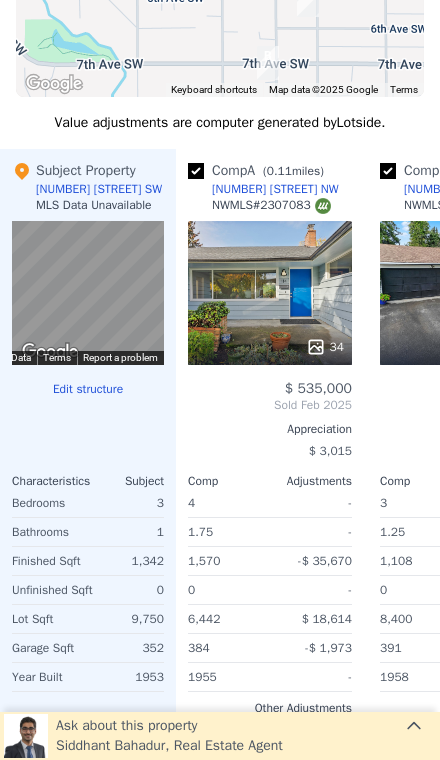 click on "34" at bounding box center [270, 293] 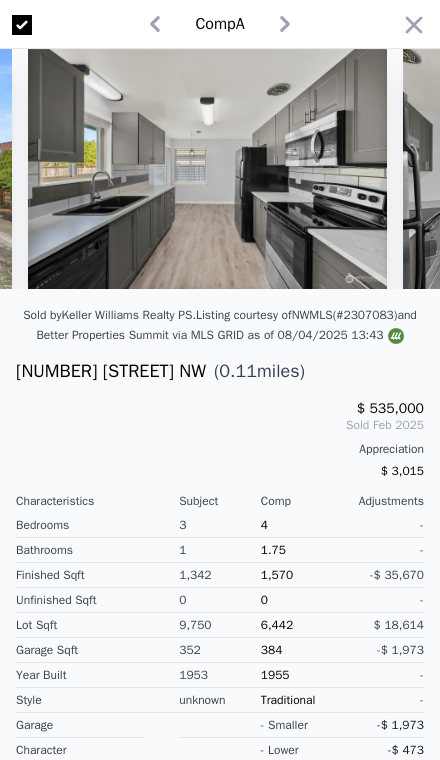 scroll, scrollTop: 0, scrollLeft: 1021, axis: horizontal 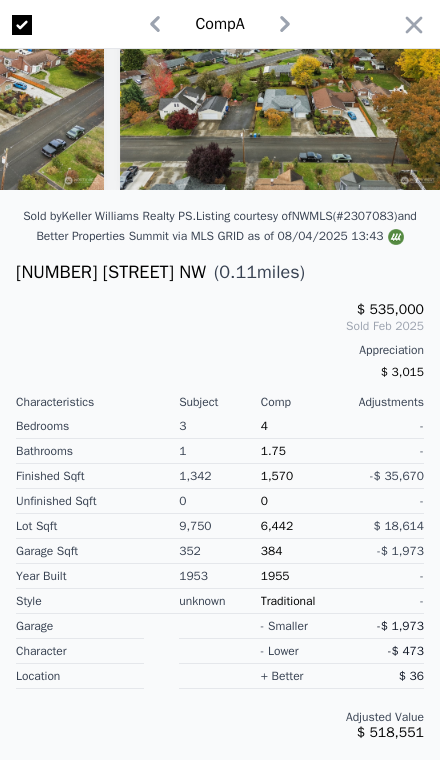click 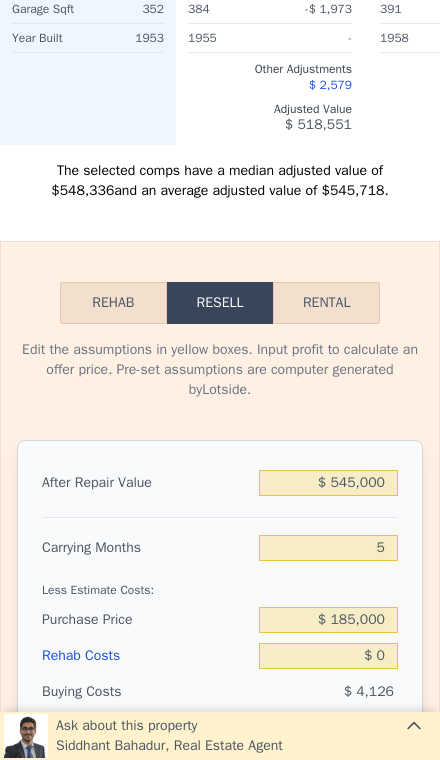 scroll, scrollTop: 3244, scrollLeft: 0, axis: vertical 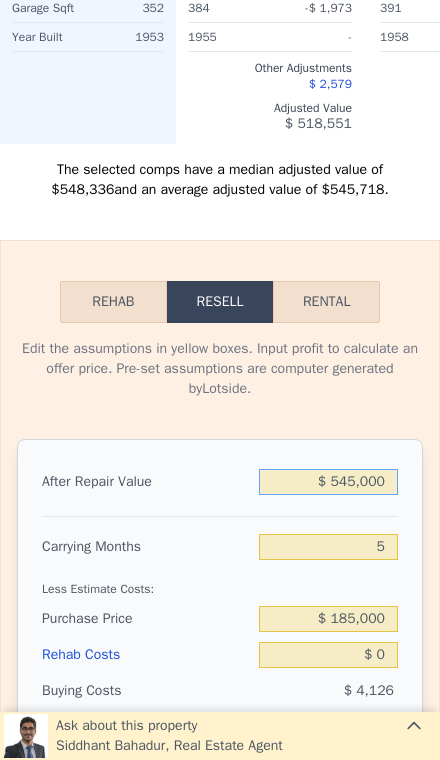 click on "$ 545,000" at bounding box center [328, 482] 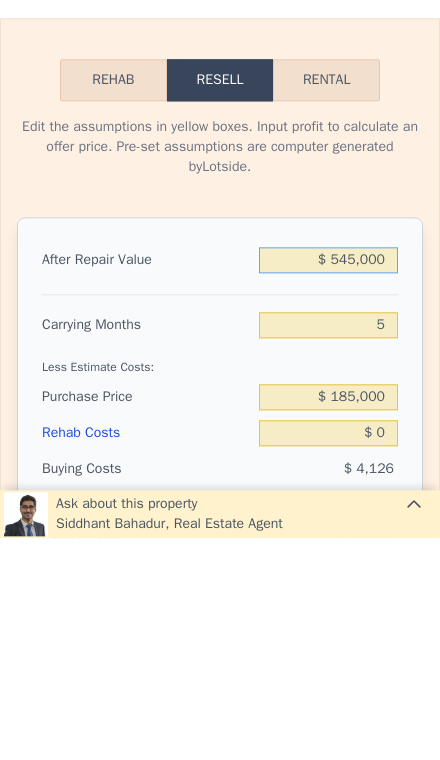 type on "$ 54,500" 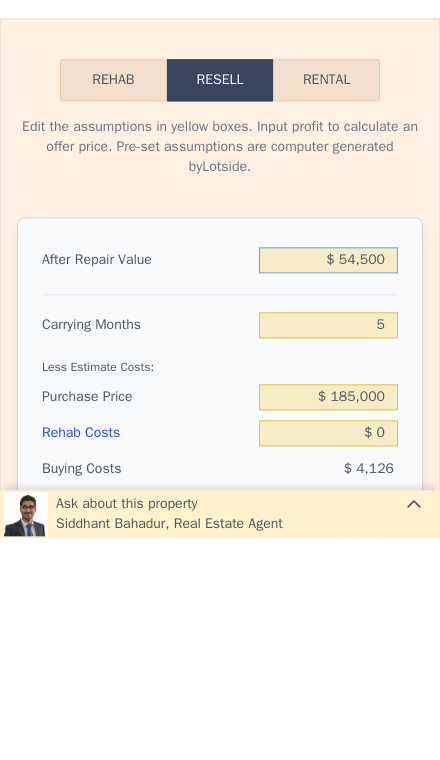 type on "-$ 148,835" 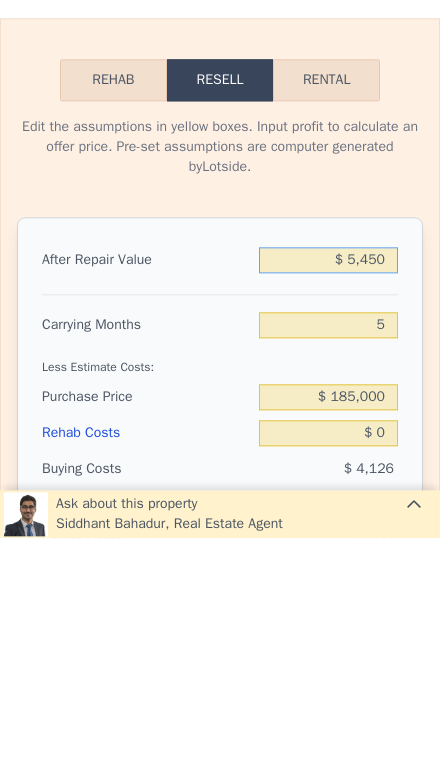 type on "-$ 194,313" 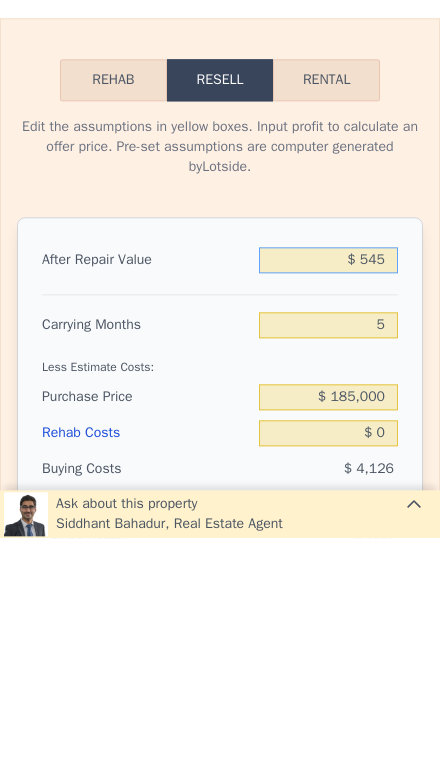 type on "-$ 198,863" 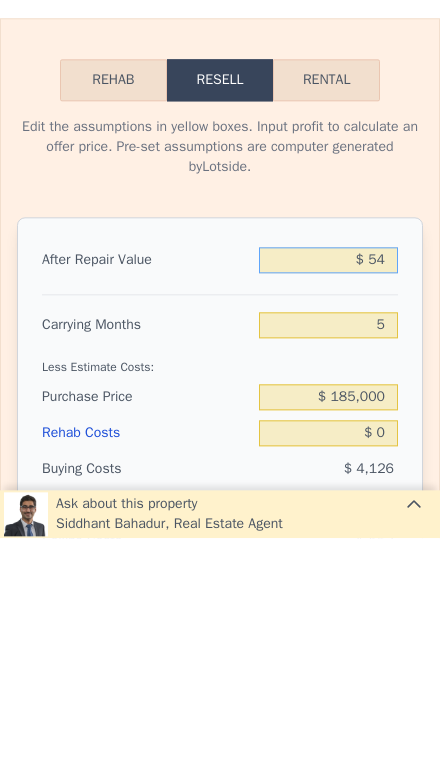 type on "-$ 199,316" 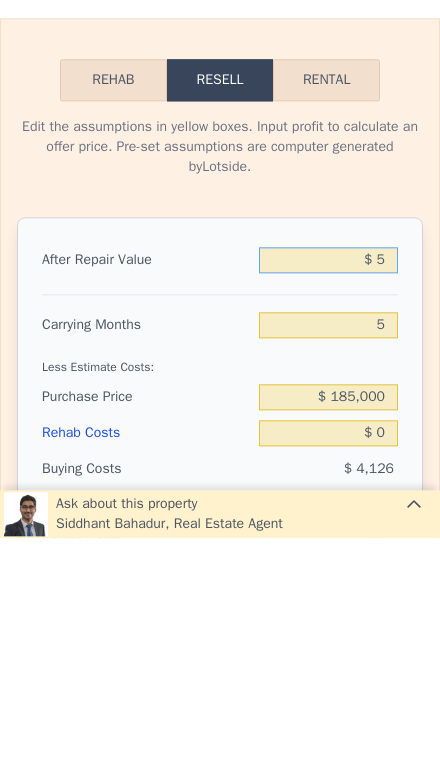 type on "-$ 199,362" 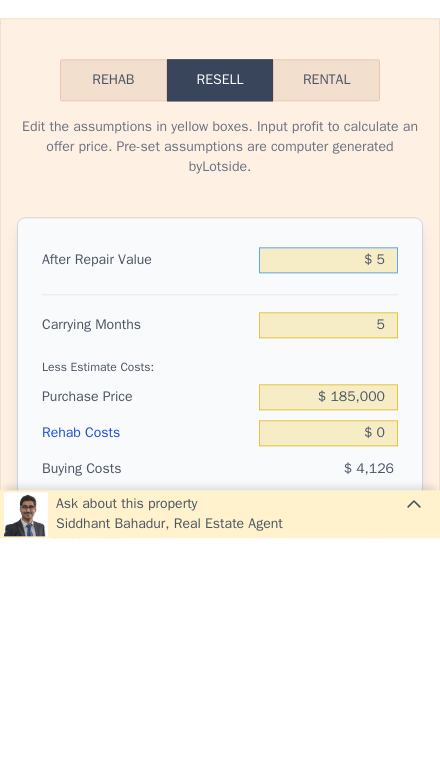 type on "$ 54" 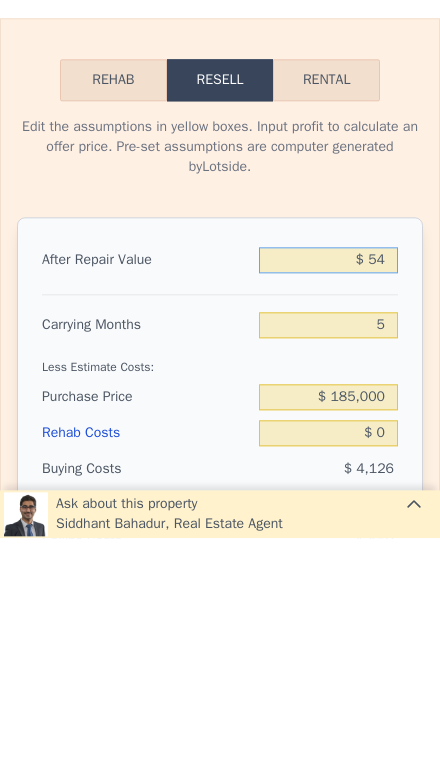 type on "-$ 199,316" 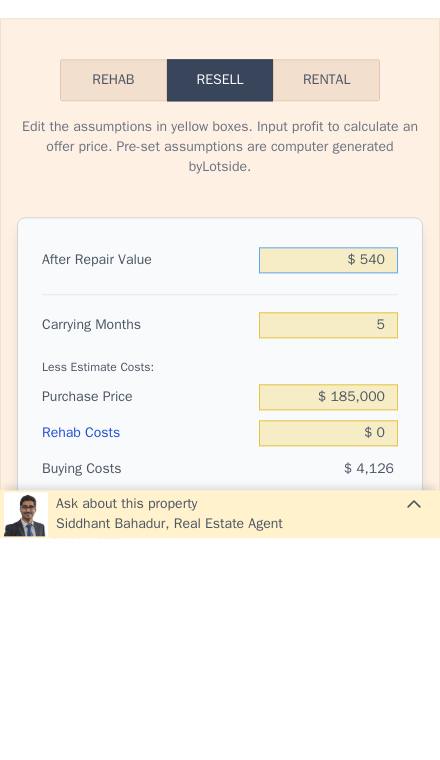 type on "-$ 198,868" 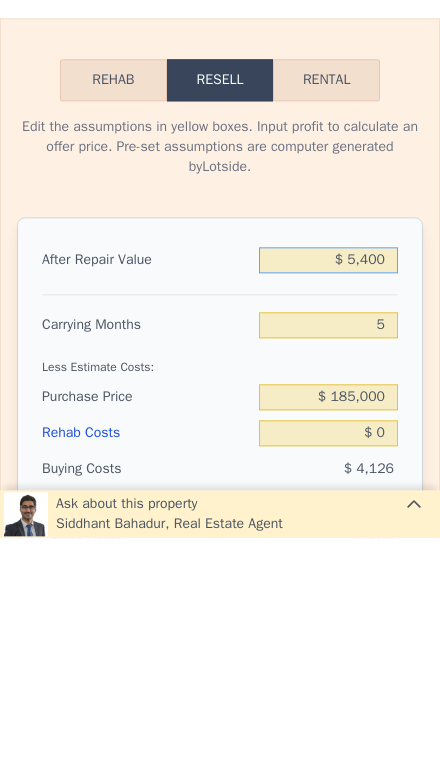 type on "-$ 194,360" 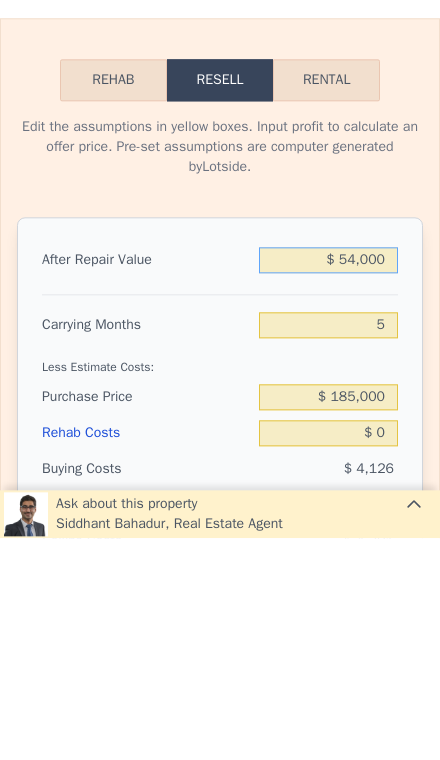 type on "-$ 149,298" 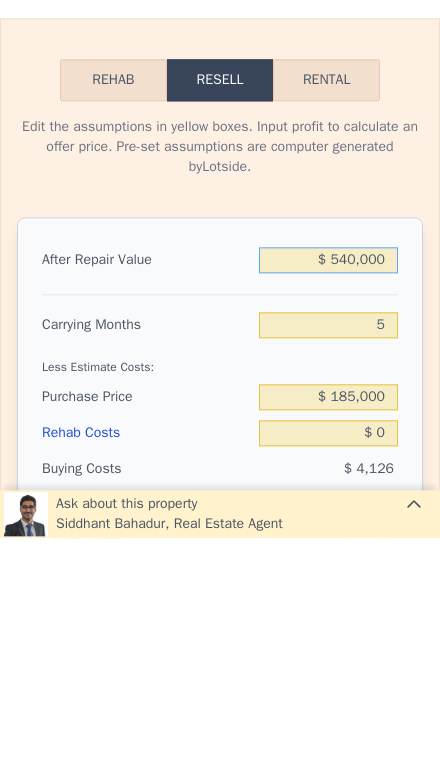 type on "$ 301,323" 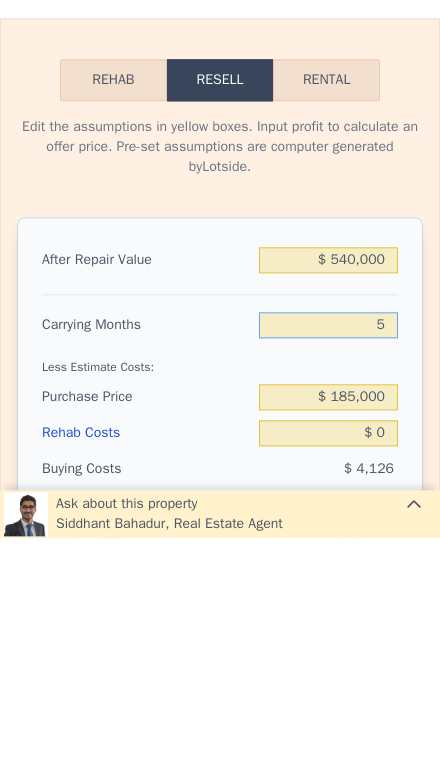 click on "5" at bounding box center (328, 547) 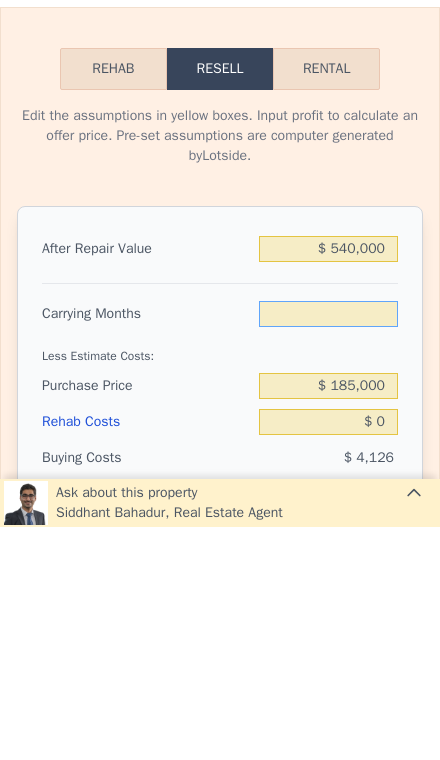 type on "3" 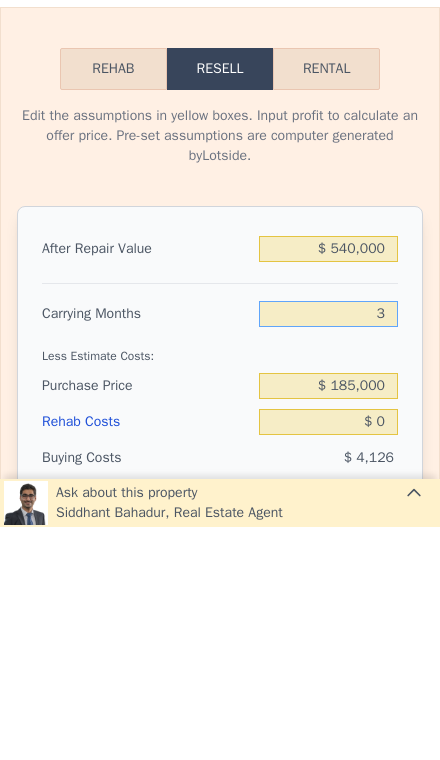 type on "$ 305,559" 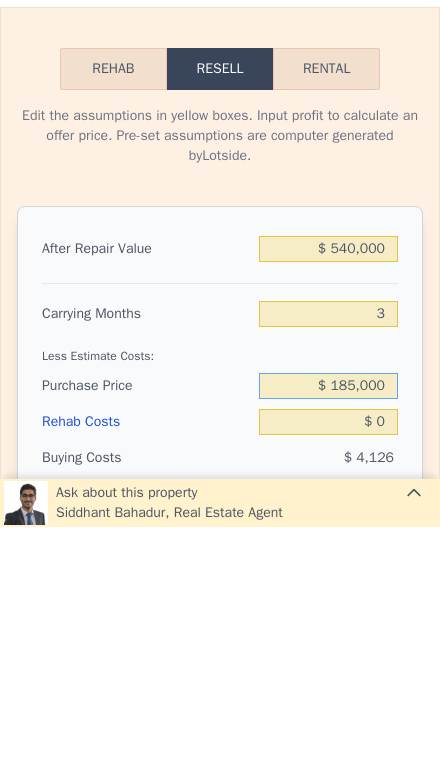 click on "$ 185,000" at bounding box center [328, 619] 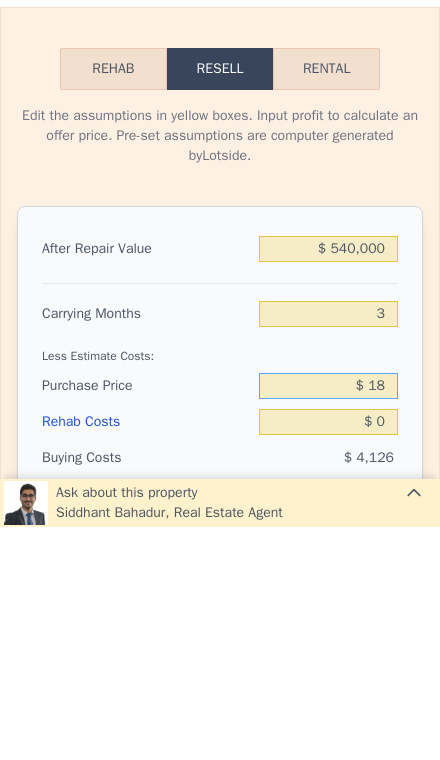 type on "$ 1" 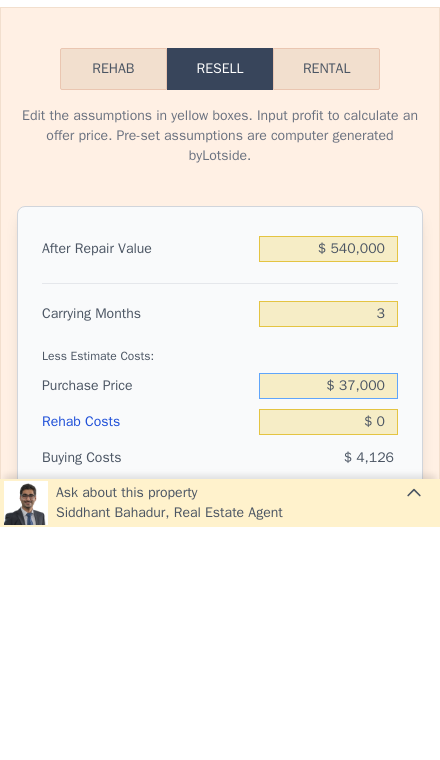 type on "$ 370,000" 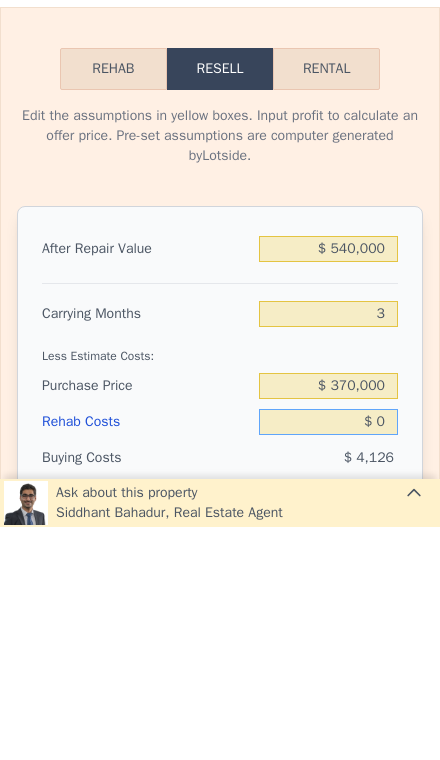 click on "$ 0" at bounding box center [328, 655] 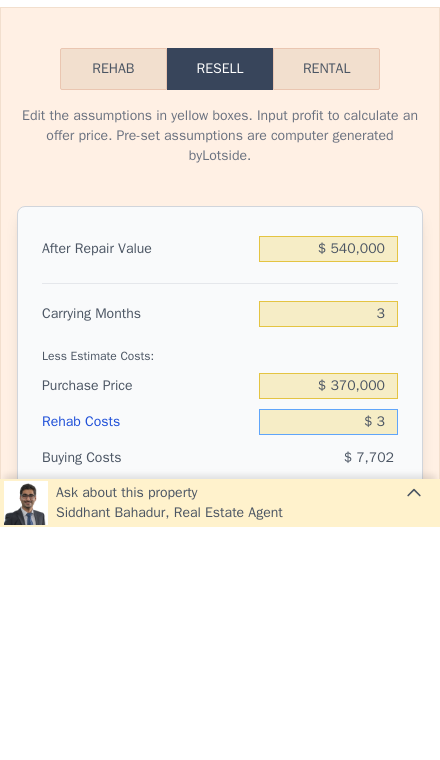 type on "$ 35" 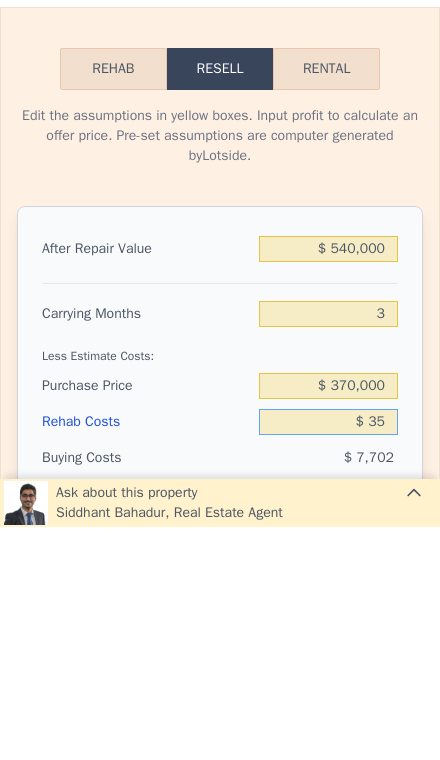type on "$ 112,507" 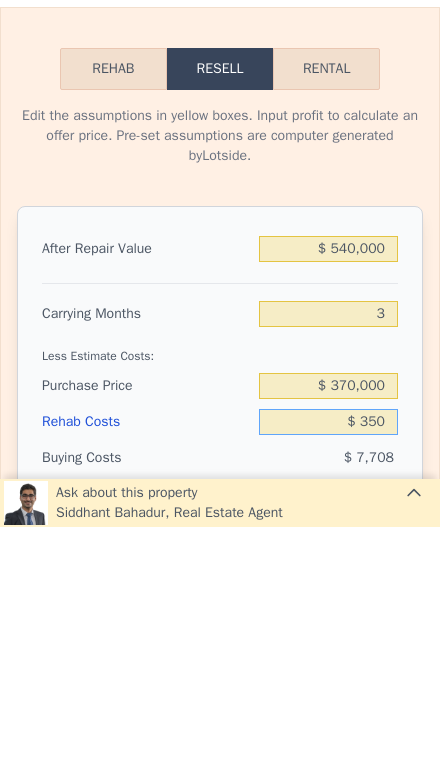 type on "$ 112,178" 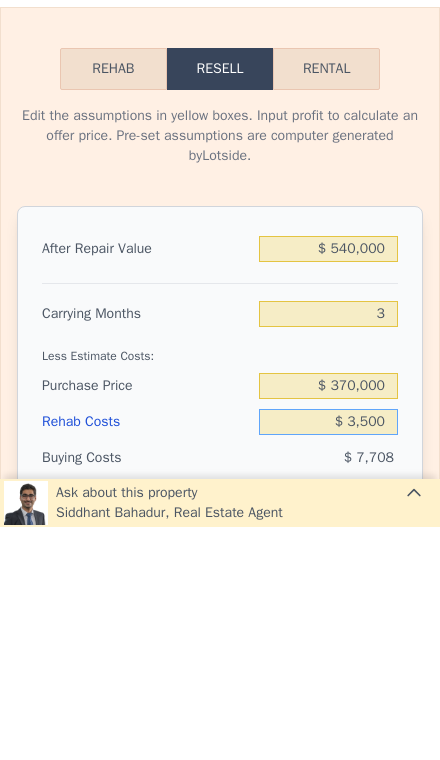 type on "$ 108,903" 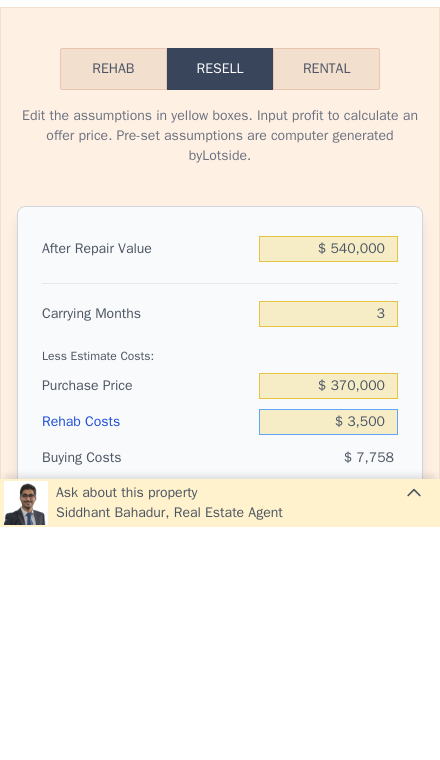 type on "$ 35,000" 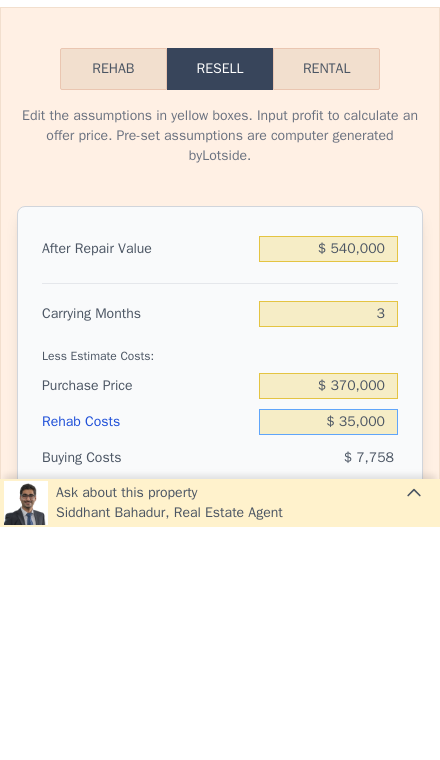 type on "$ 76,143" 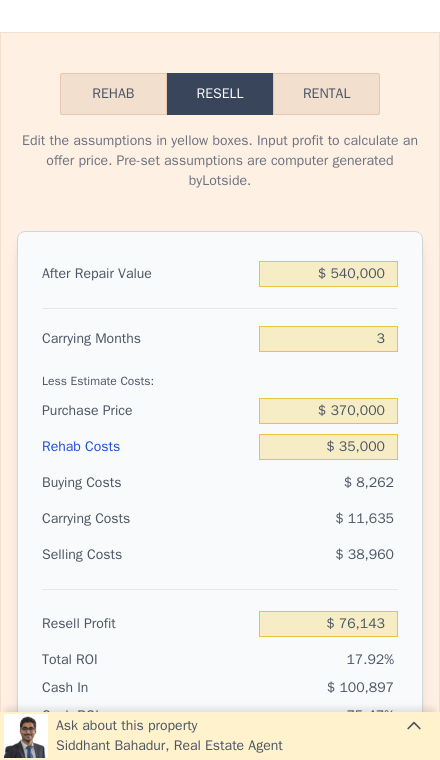 scroll, scrollTop: 3452, scrollLeft: 0, axis: vertical 